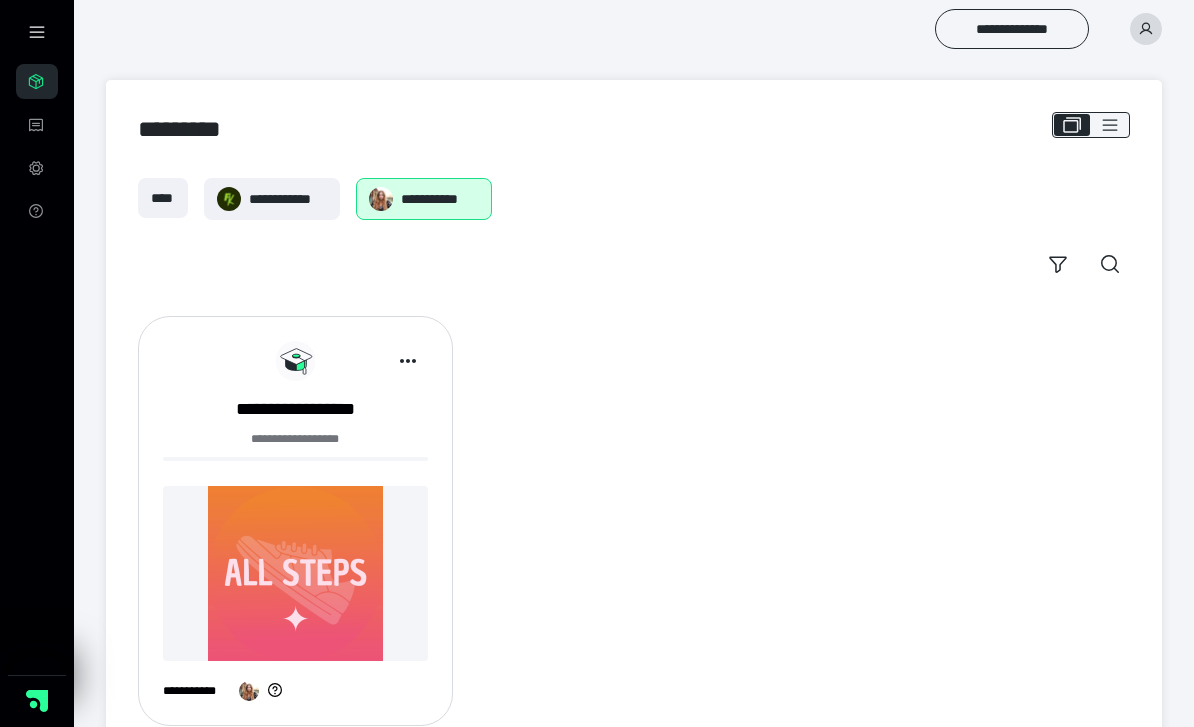 scroll, scrollTop: 0, scrollLeft: 0, axis: both 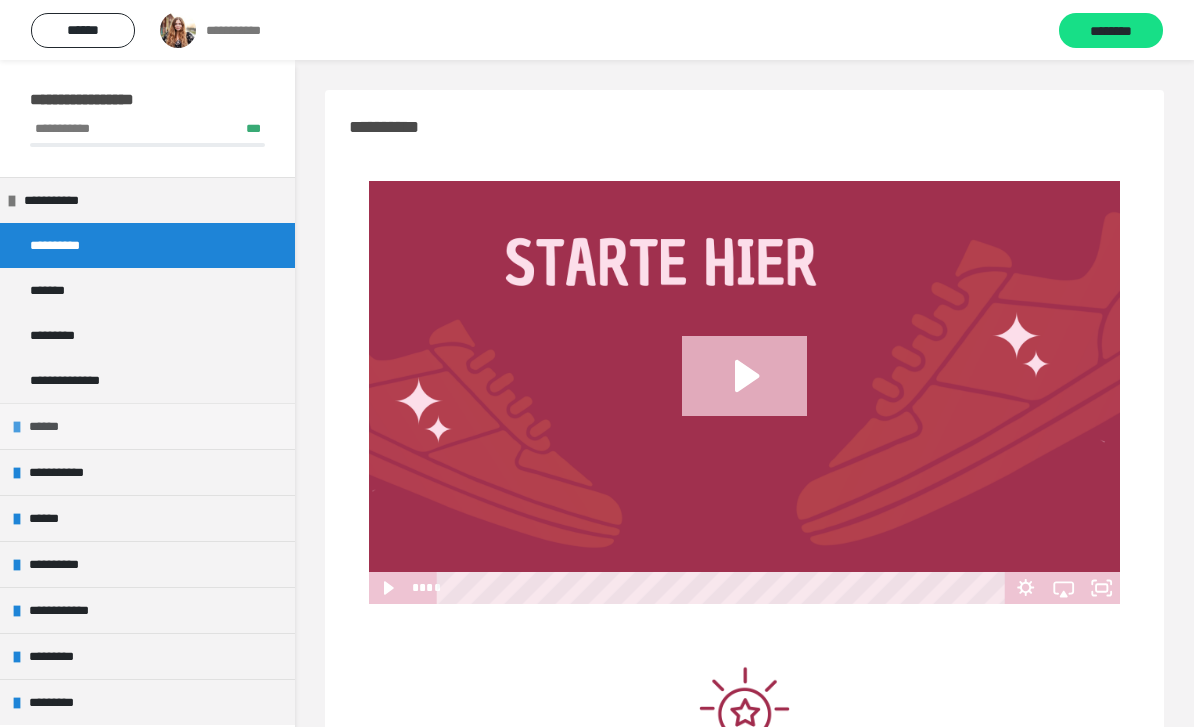 click on "******" at bounding box center (49, 426) 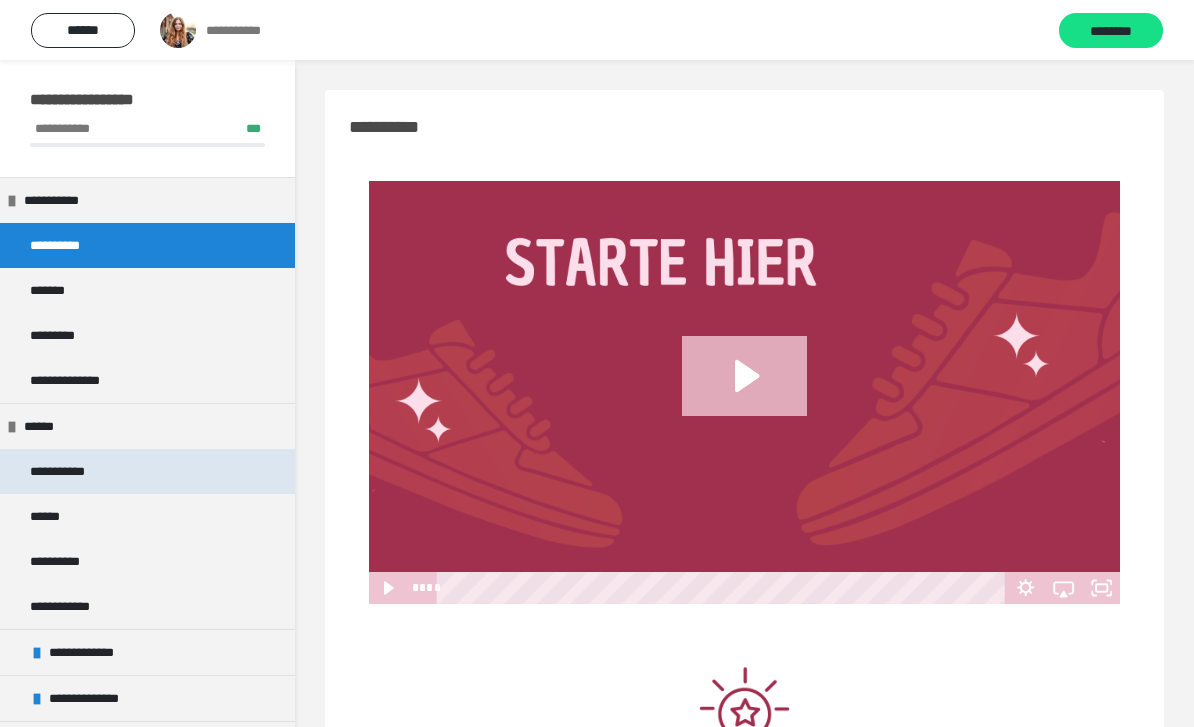 click on "**********" at bounding box center [74, 471] 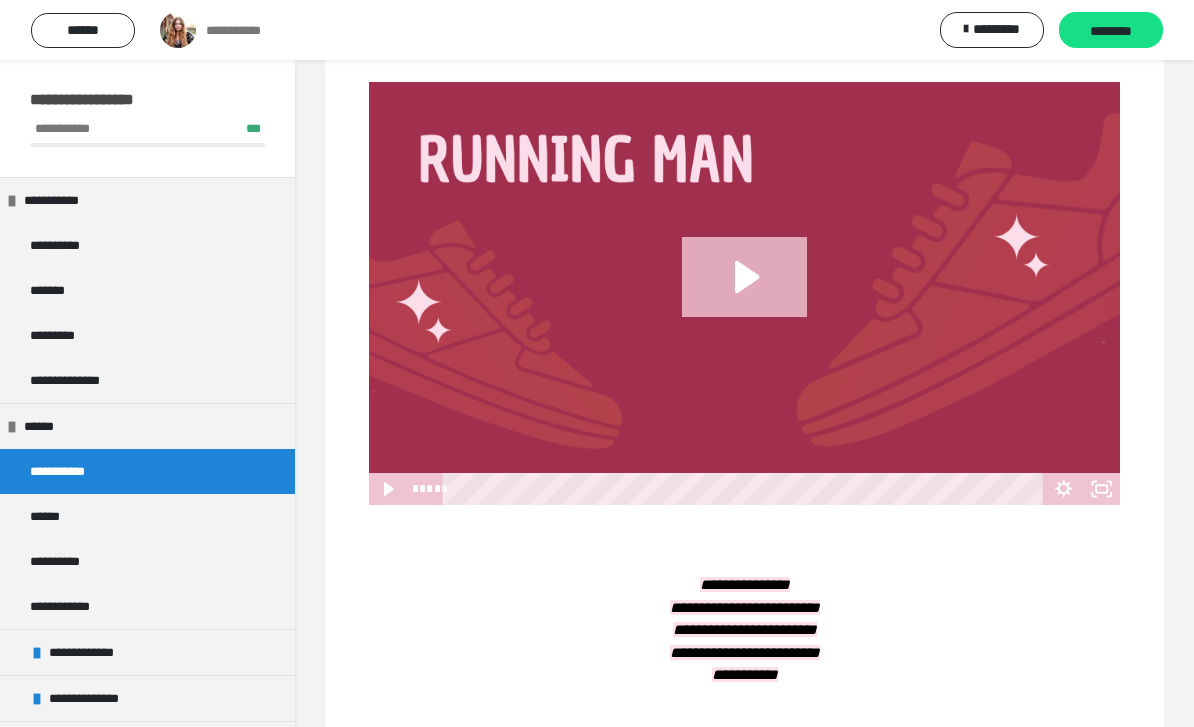 scroll, scrollTop: 98, scrollLeft: 0, axis: vertical 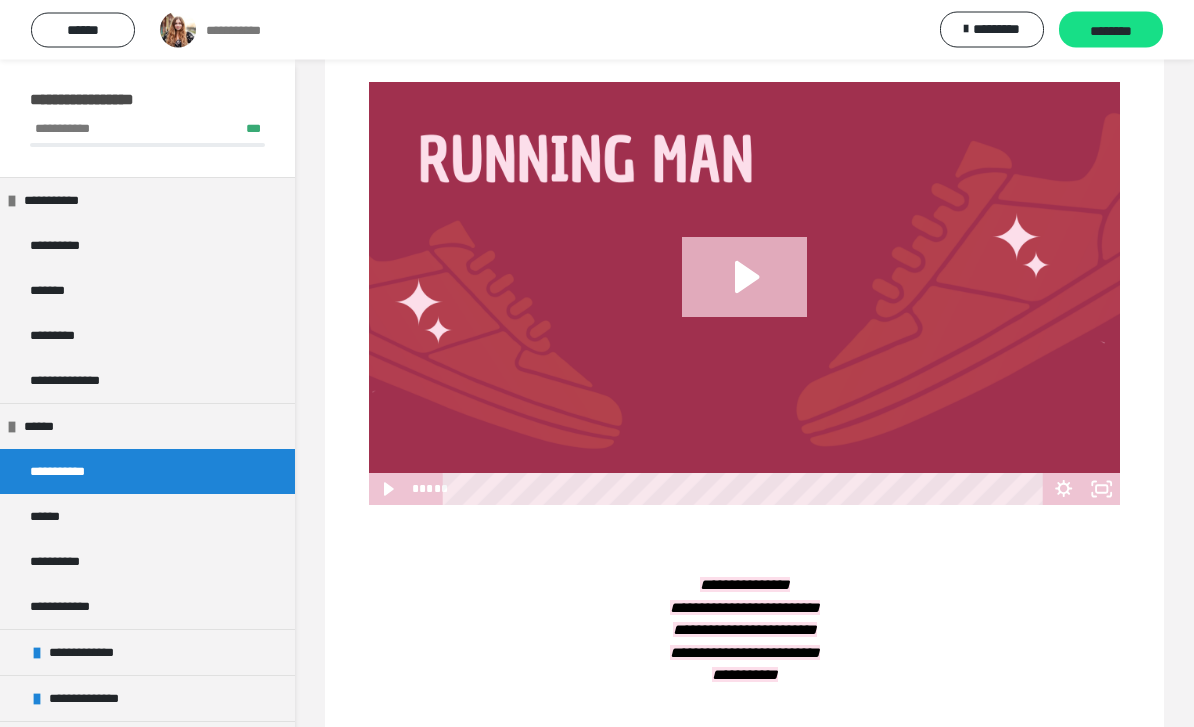 click 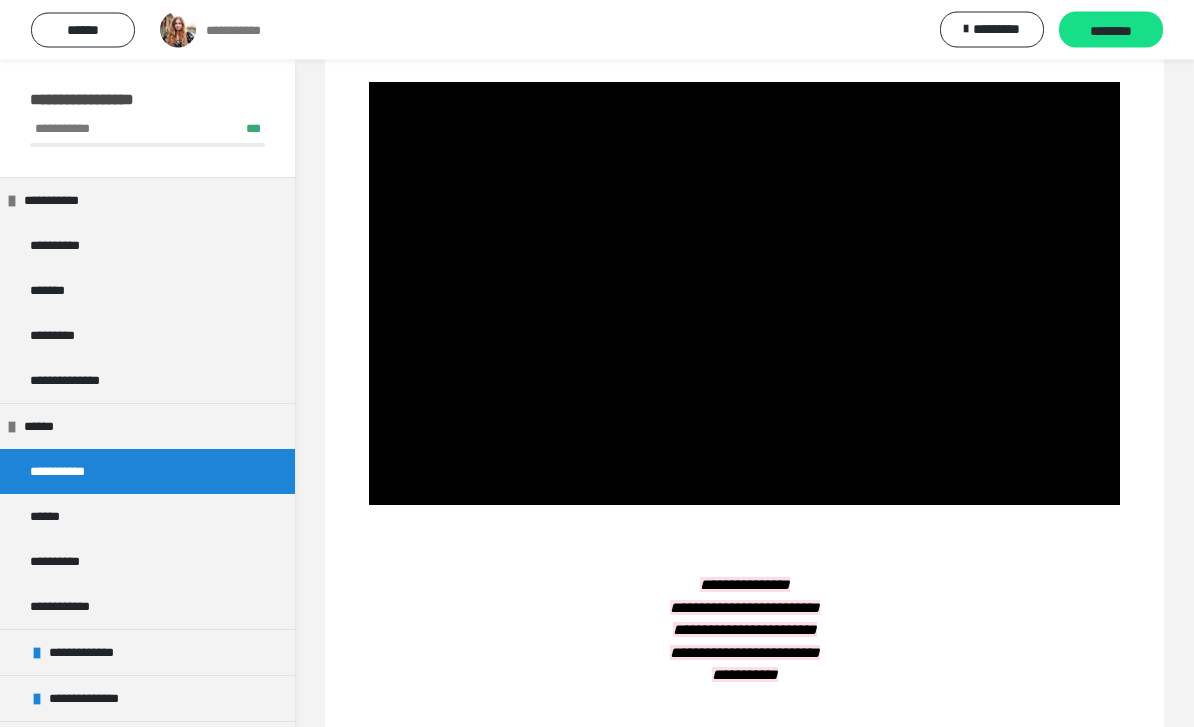 scroll, scrollTop: 99, scrollLeft: 0, axis: vertical 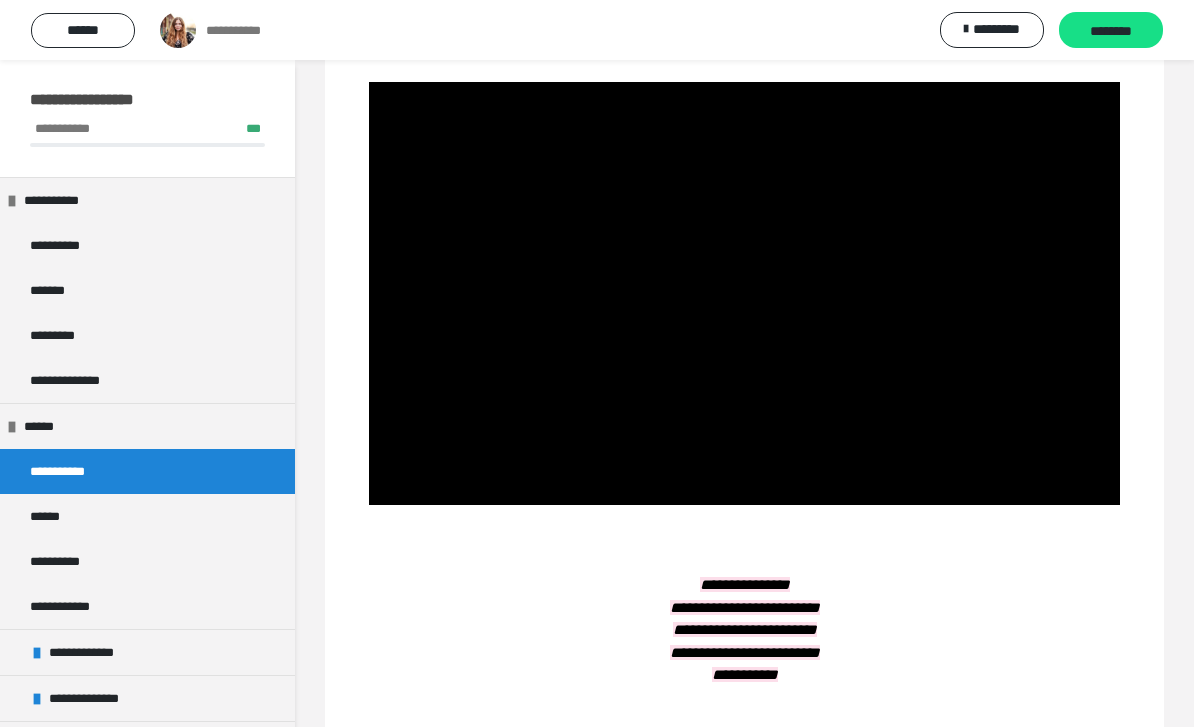 click at bounding box center [744, 293] 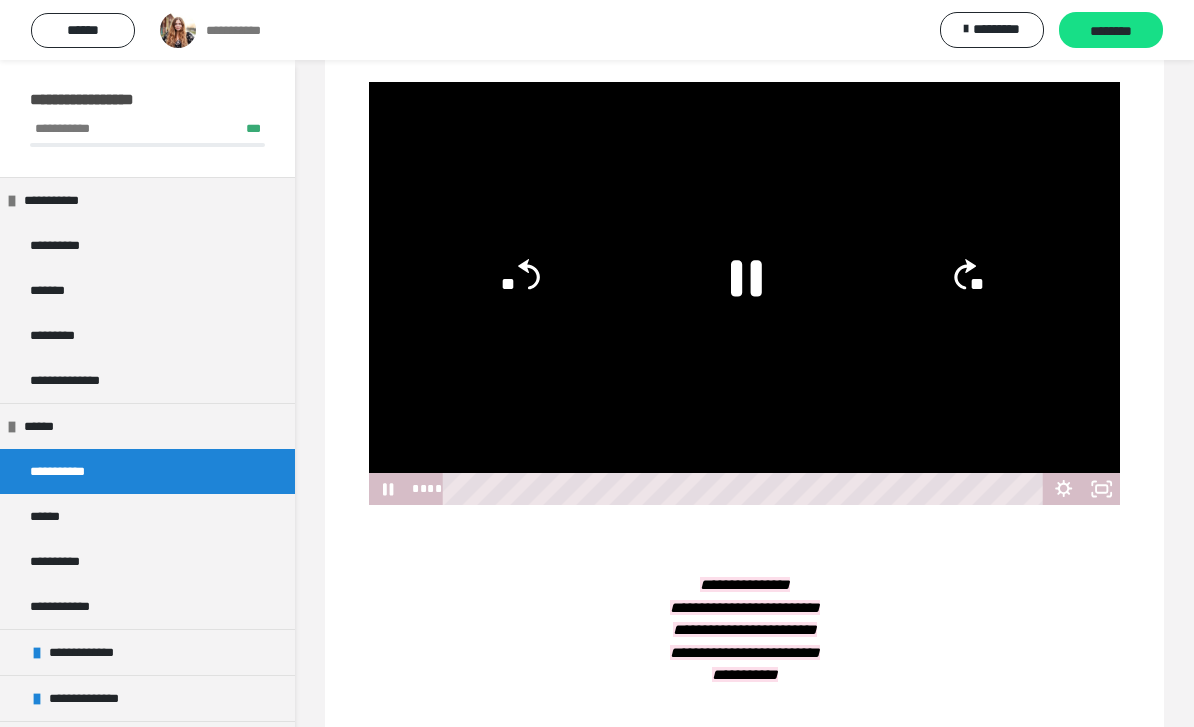 click 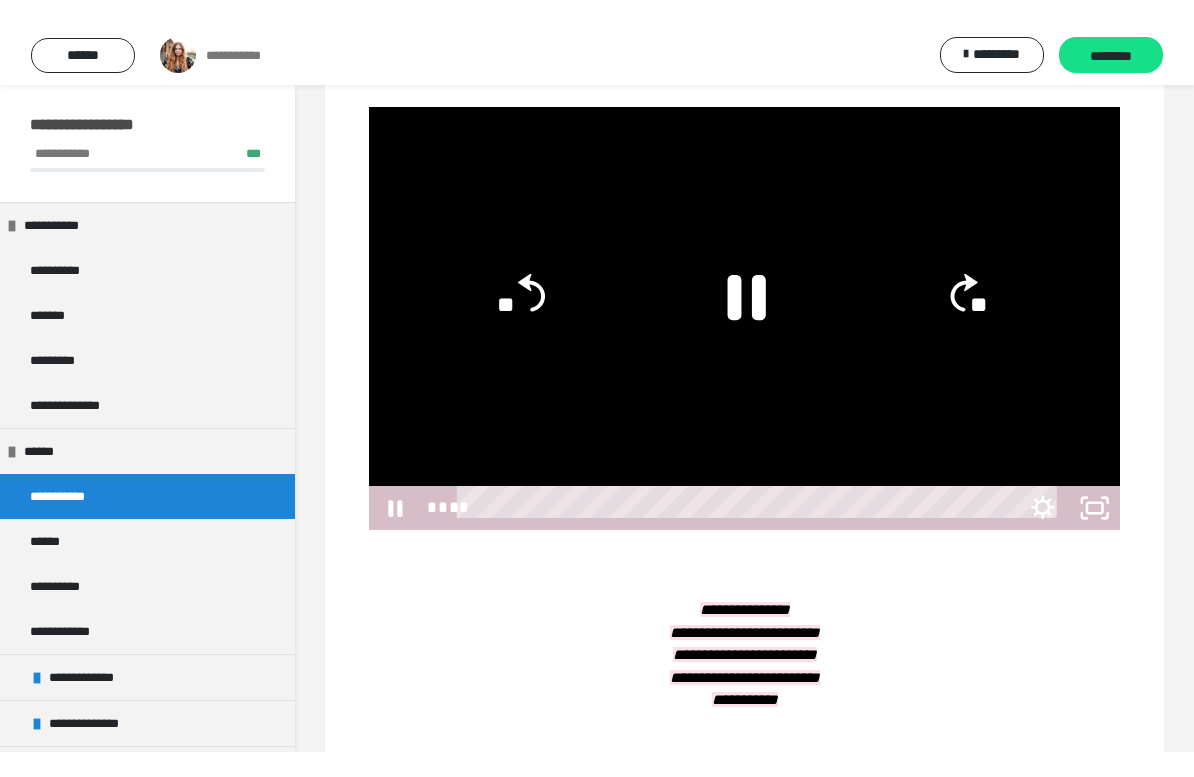 scroll, scrollTop: 24, scrollLeft: 0, axis: vertical 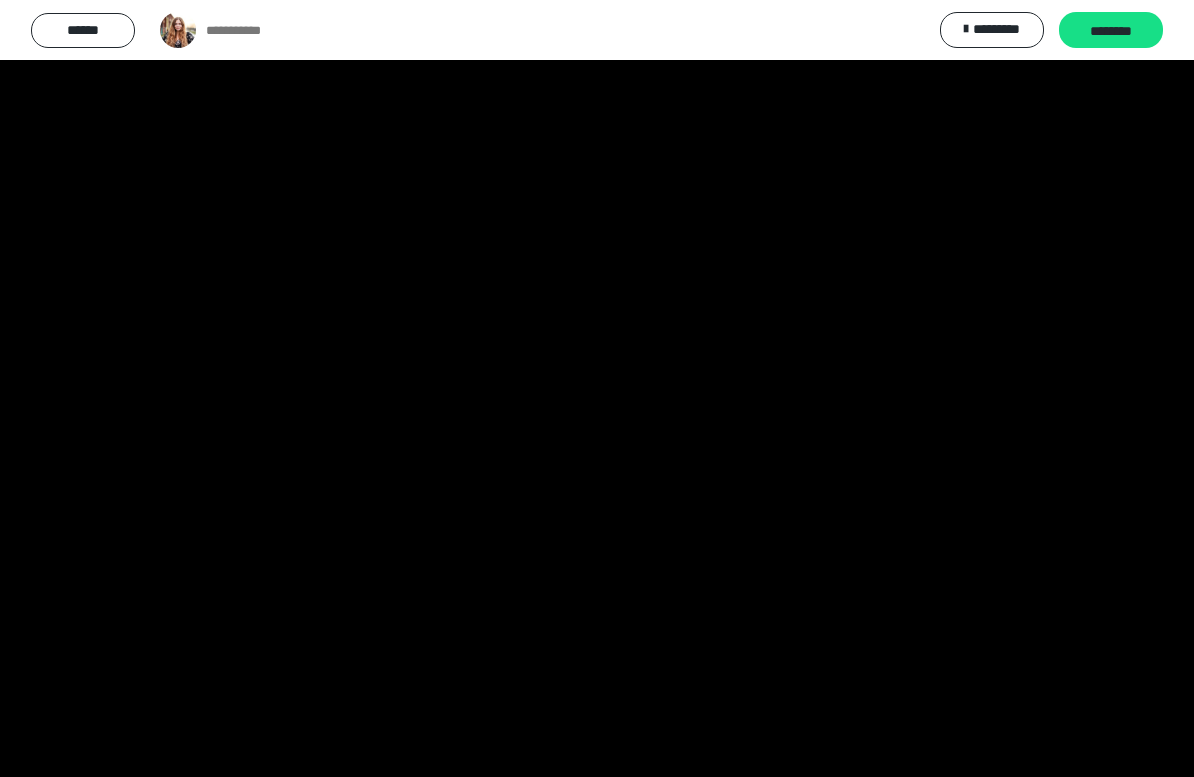 click at bounding box center (597, 388) 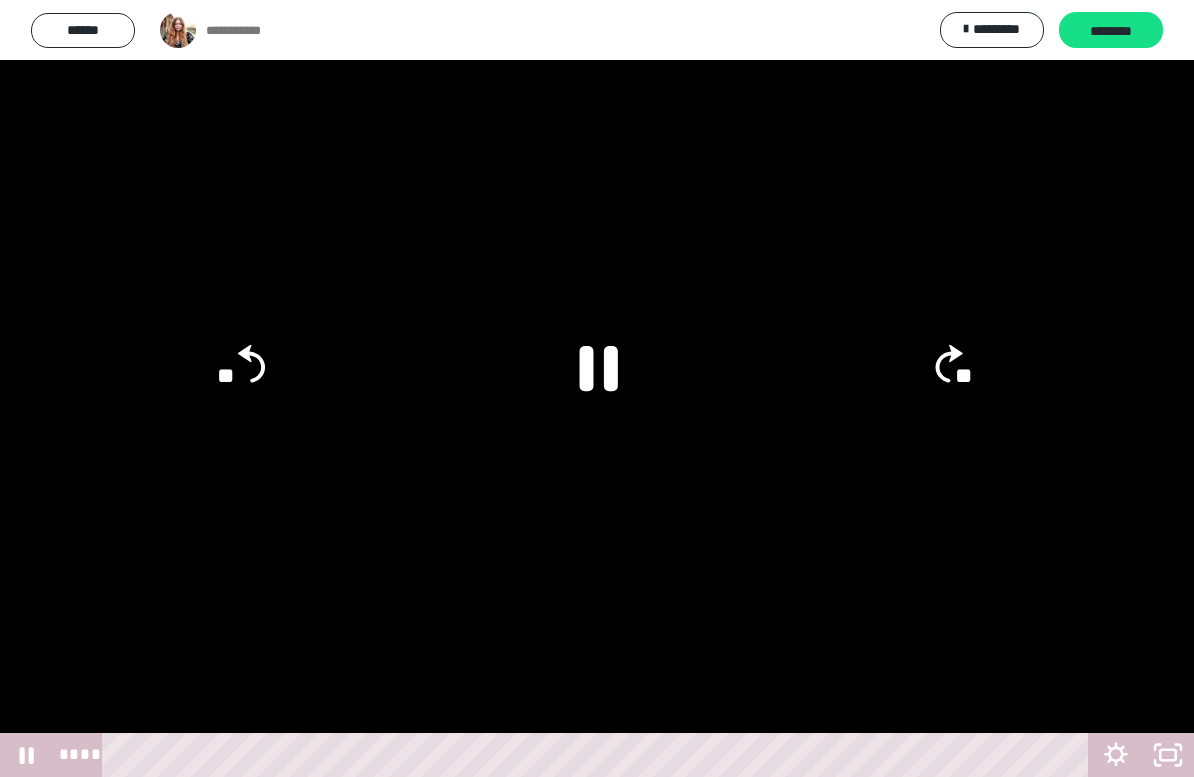 click 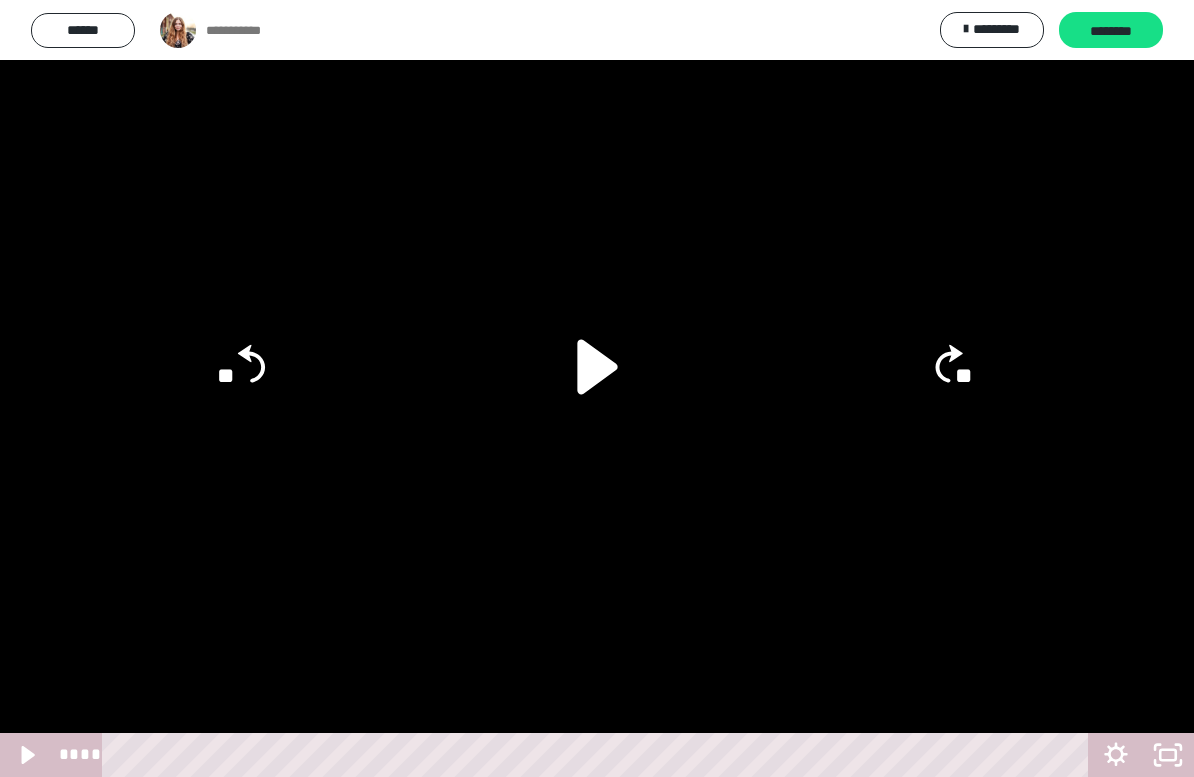 click 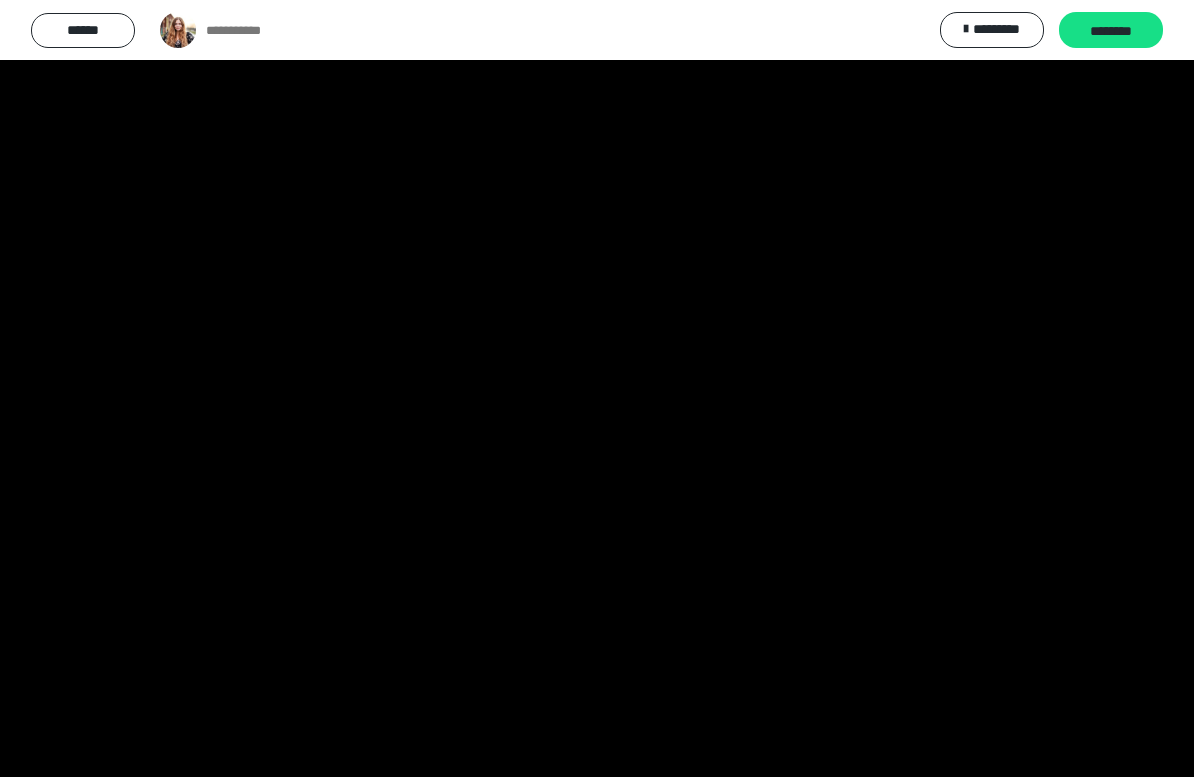 click at bounding box center (597, 388) 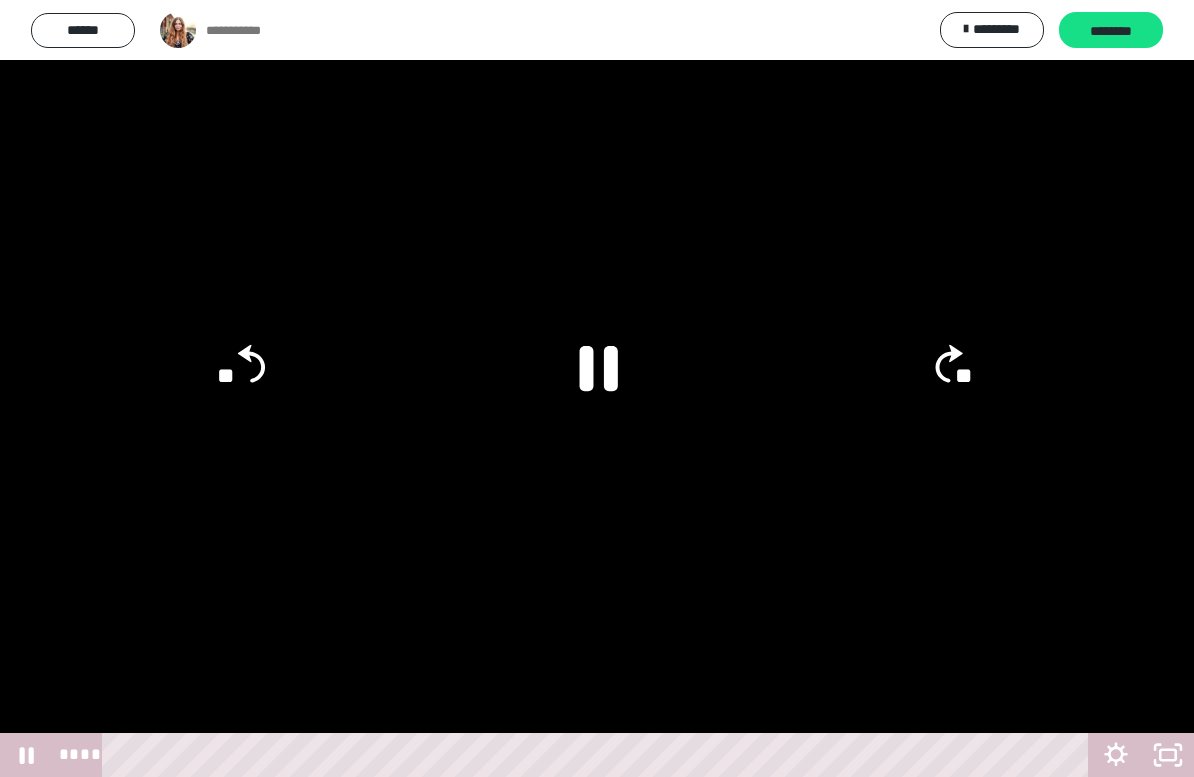 click 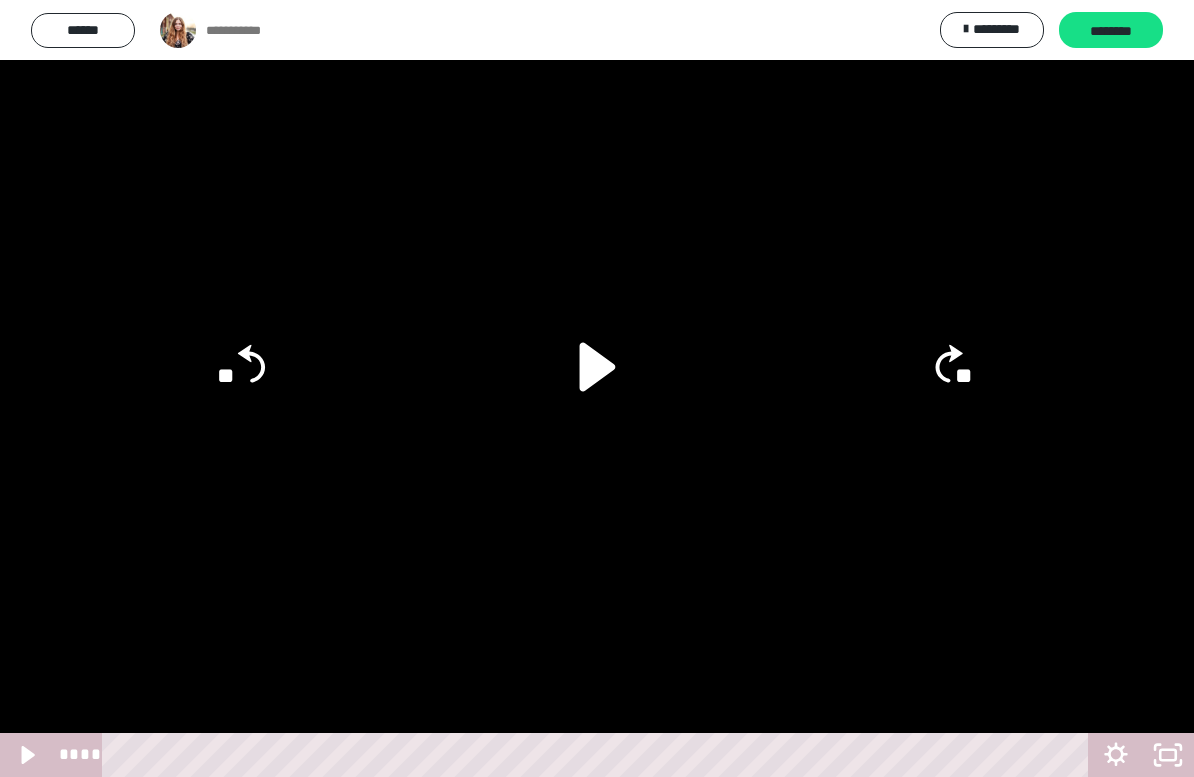 click at bounding box center (597, 388) 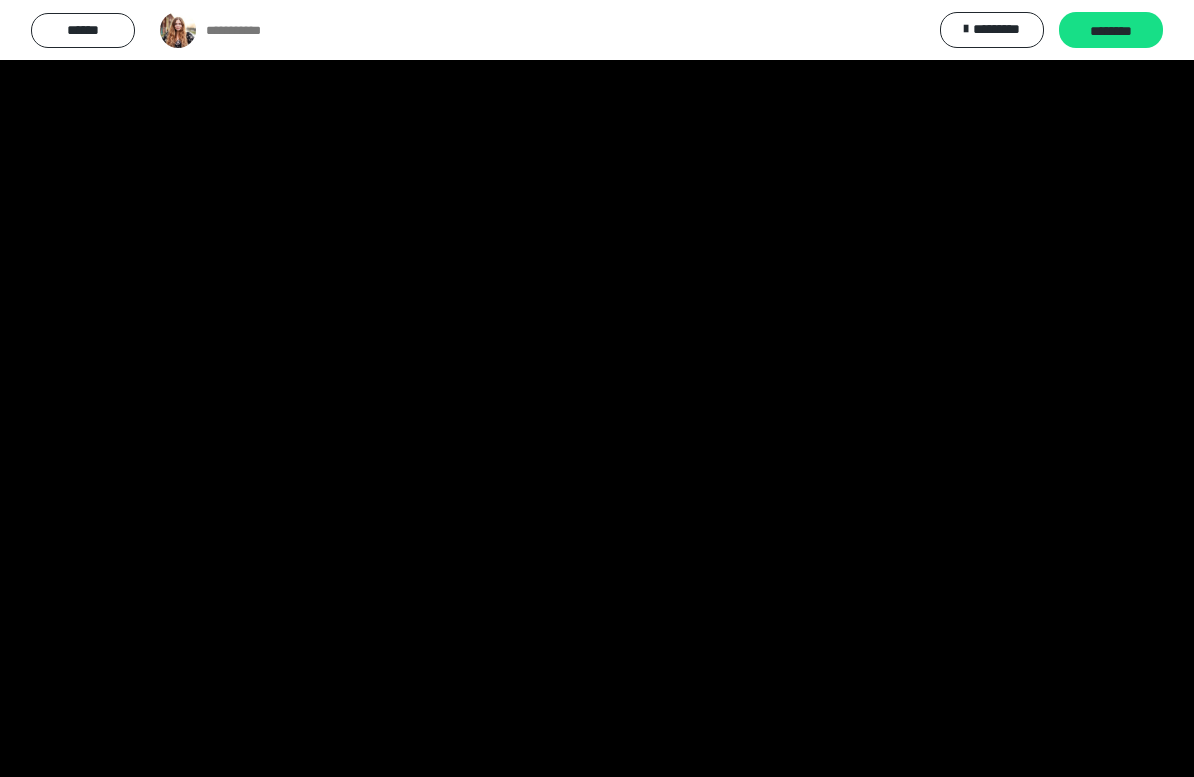 click at bounding box center [597, 388] 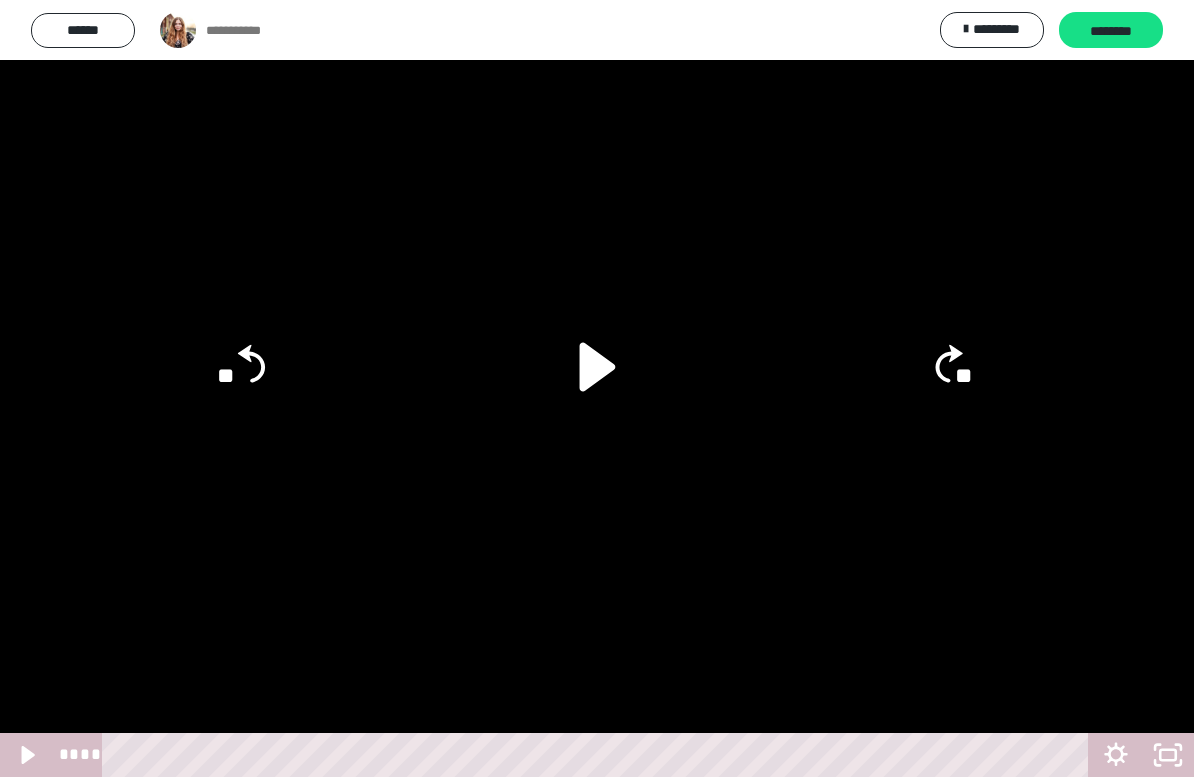 click 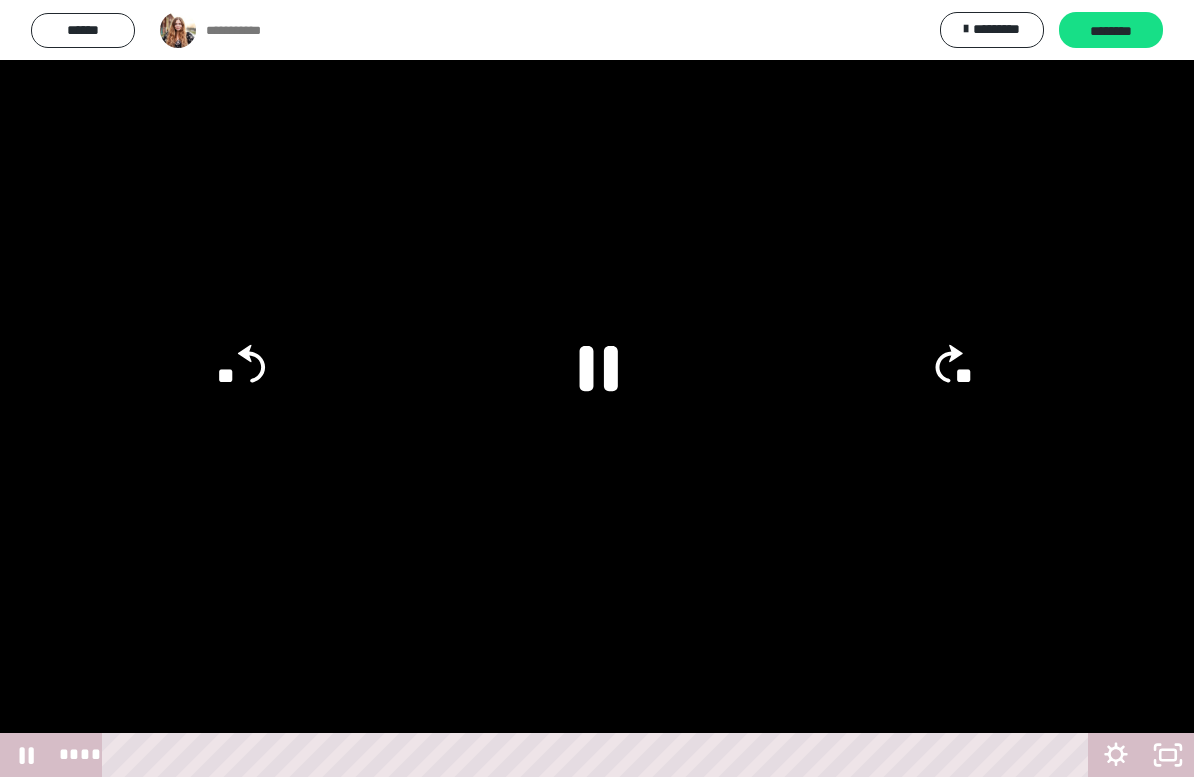 click at bounding box center (597, 388) 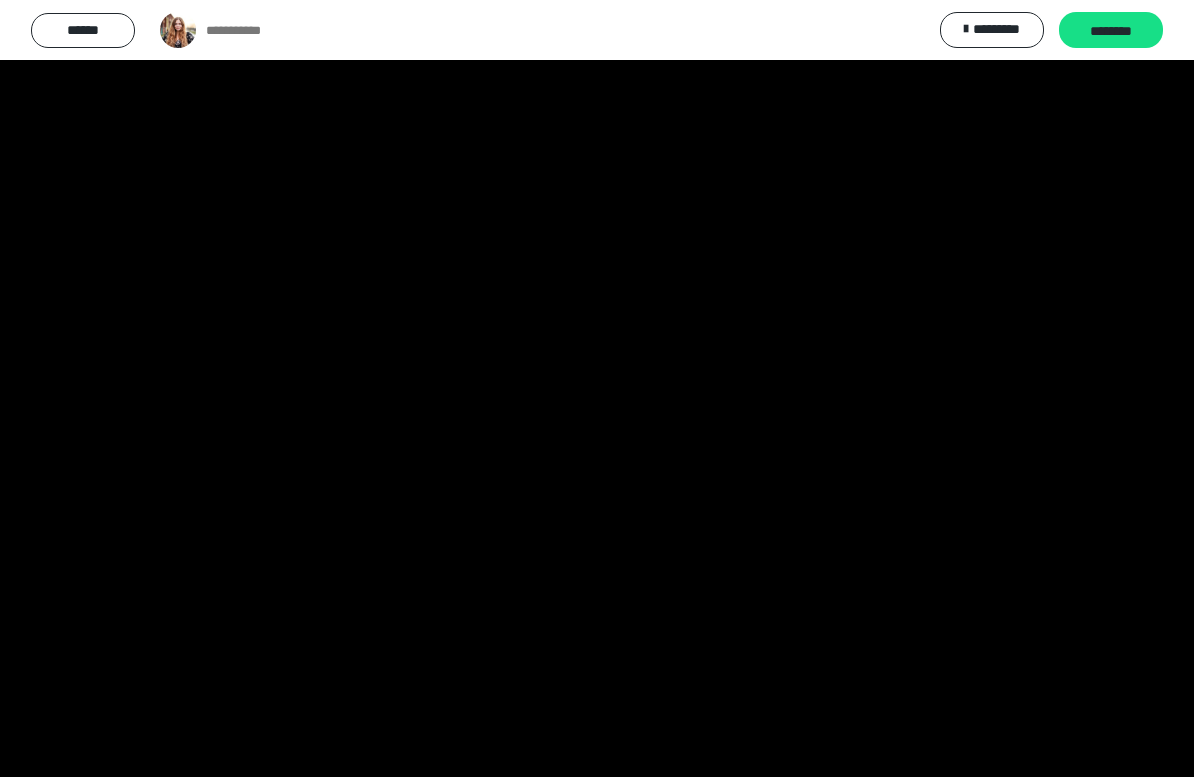 click at bounding box center (597, 388) 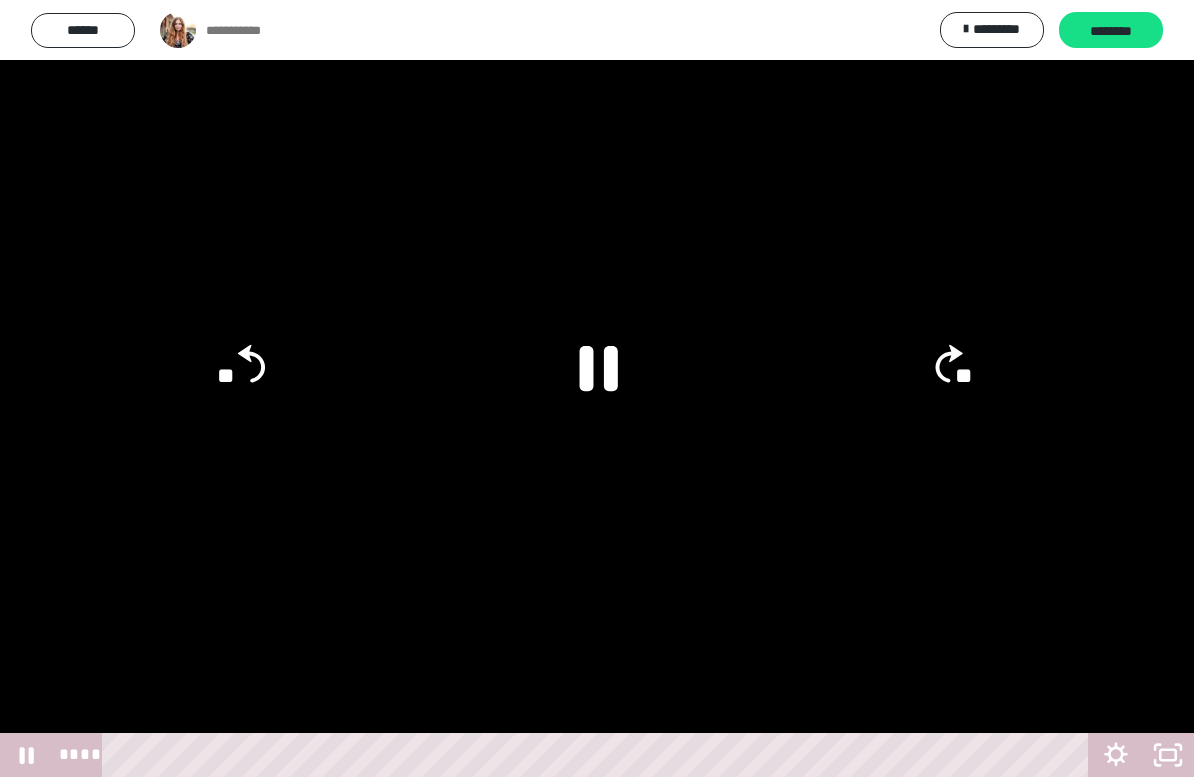 click 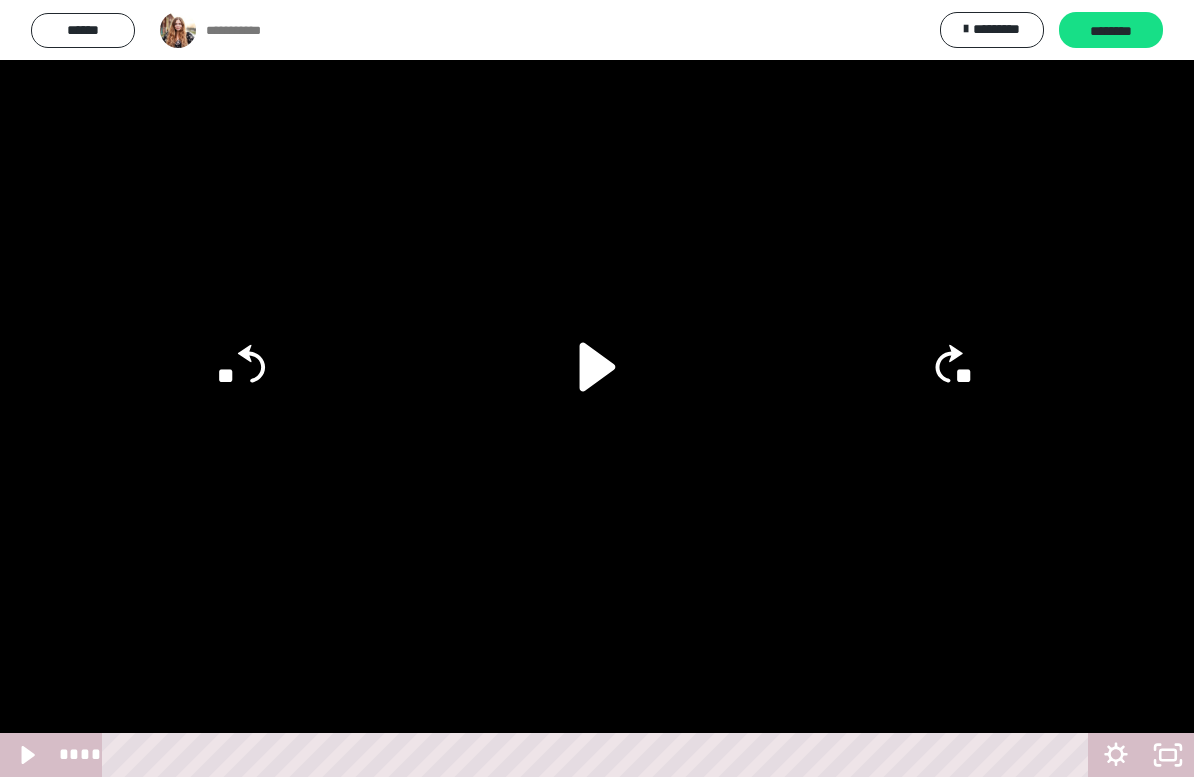 click 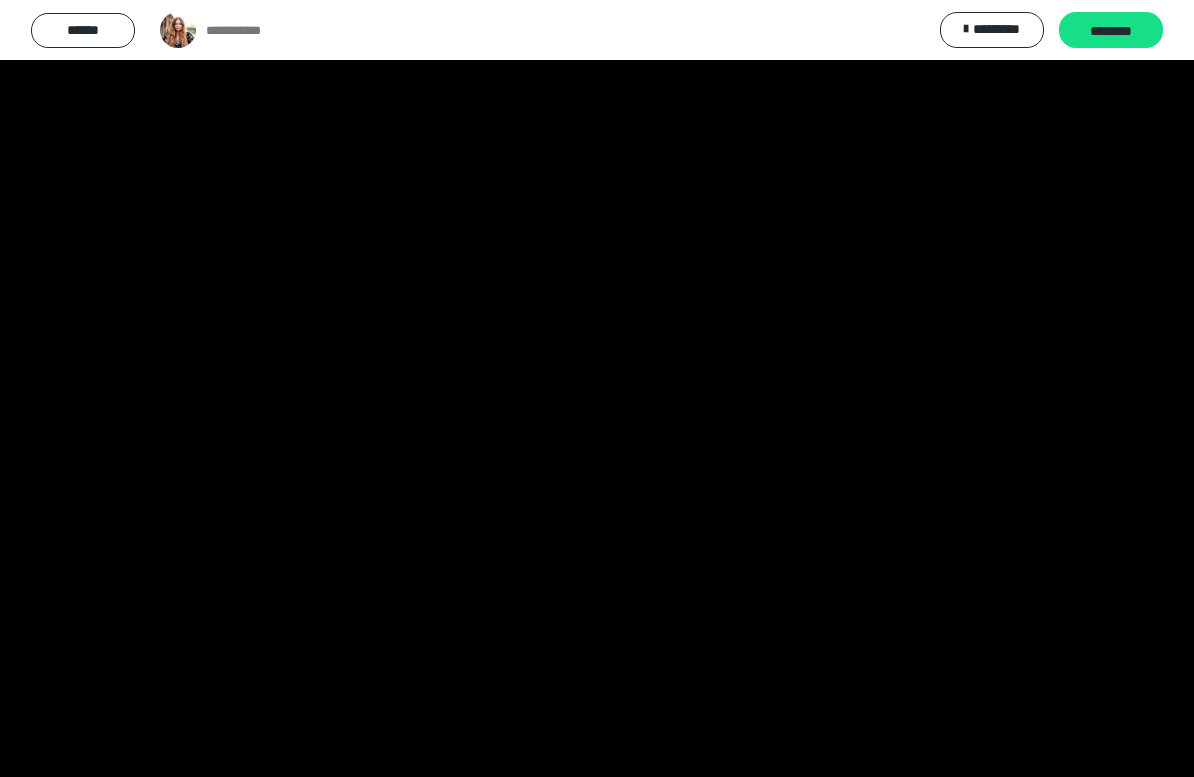 click at bounding box center (597, 388) 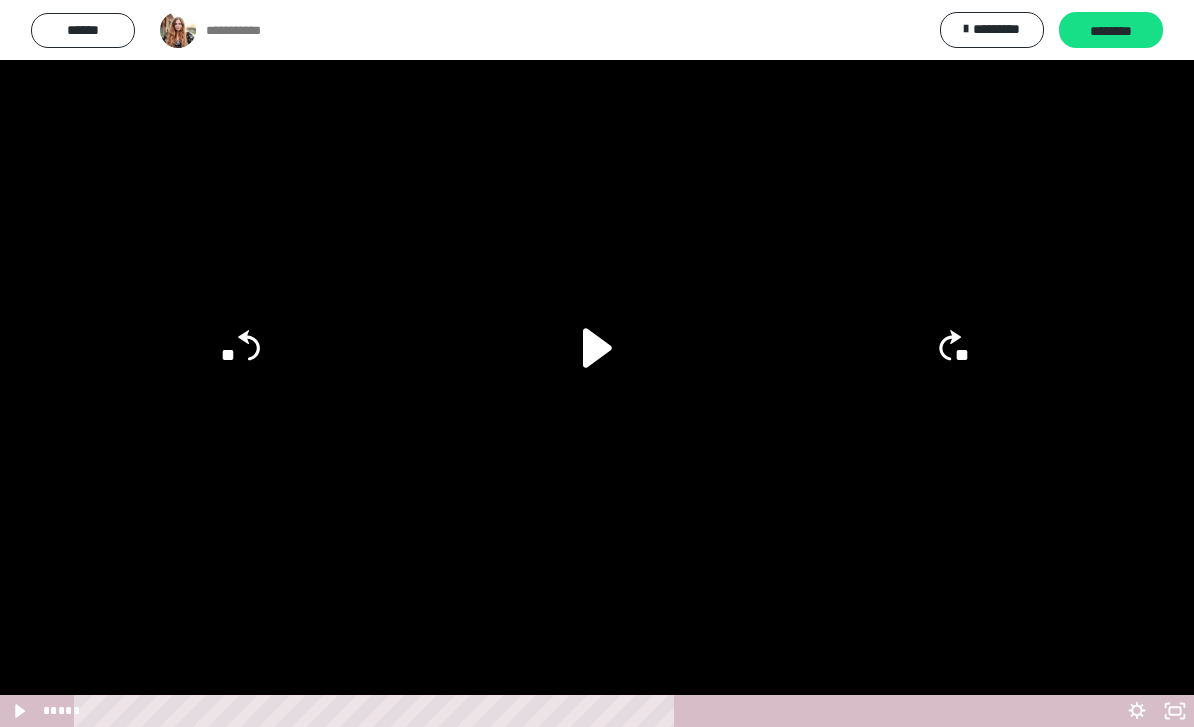 scroll, scrollTop: 102, scrollLeft: 0, axis: vertical 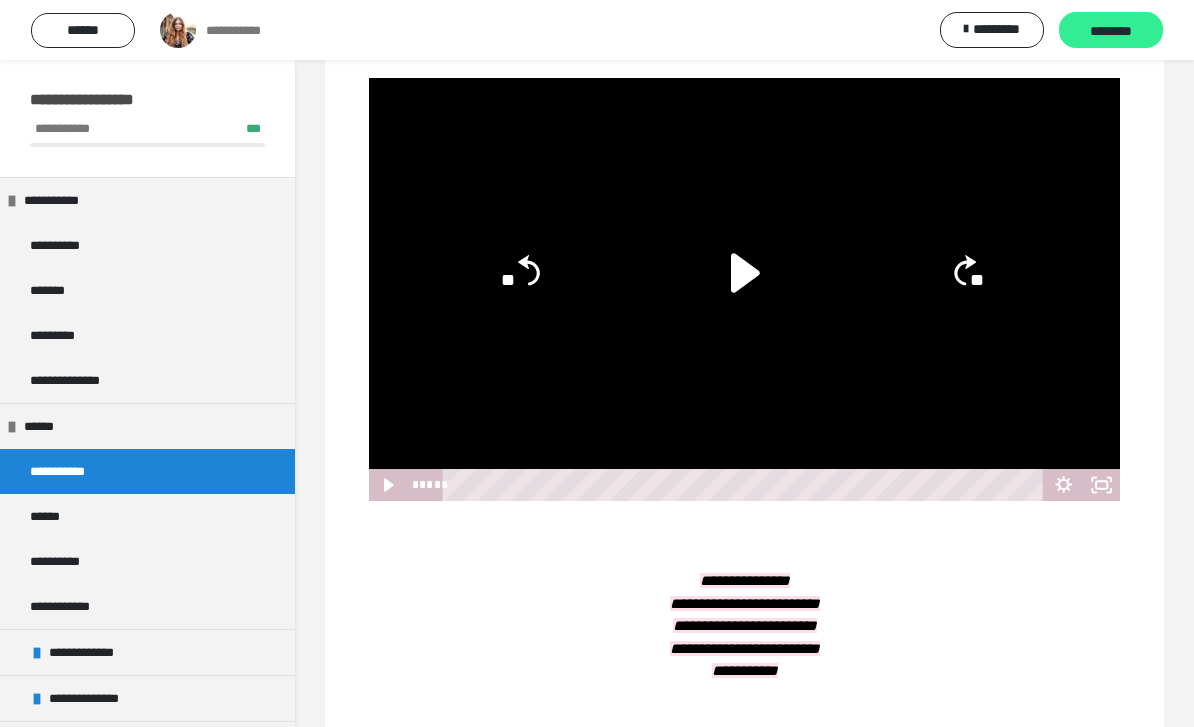 click on "********" at bounding box center (1111, 31) 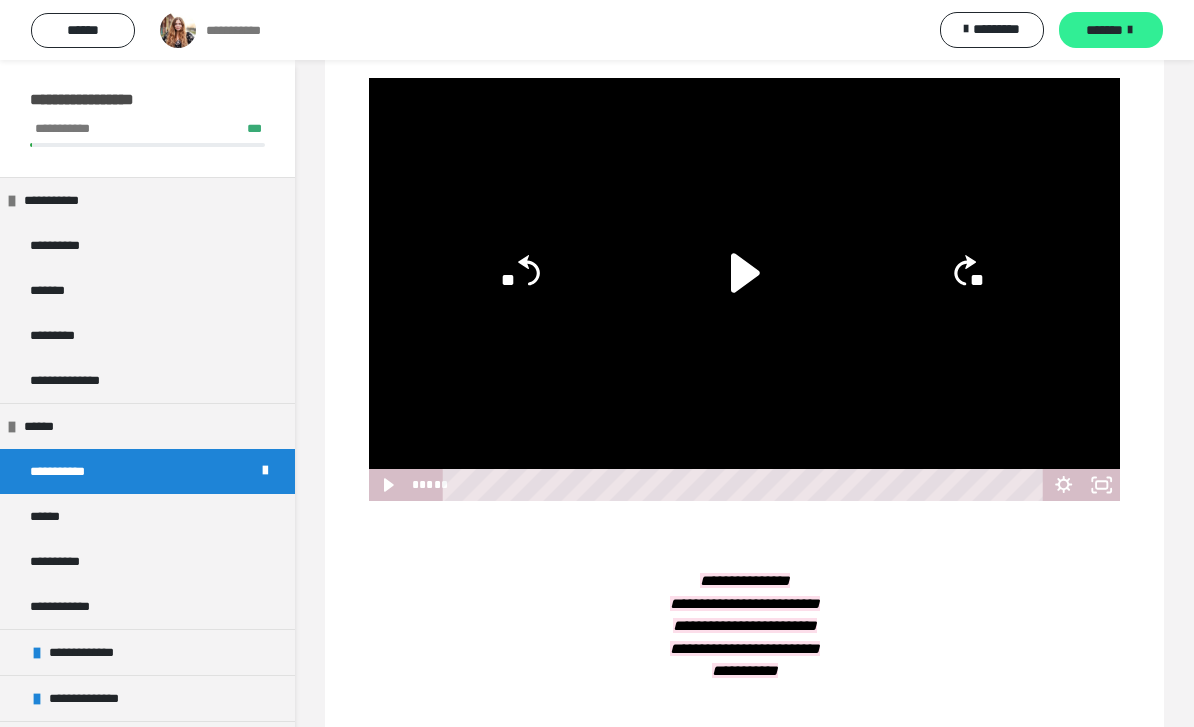 click on "*******" at bounding box center (1111, 30) 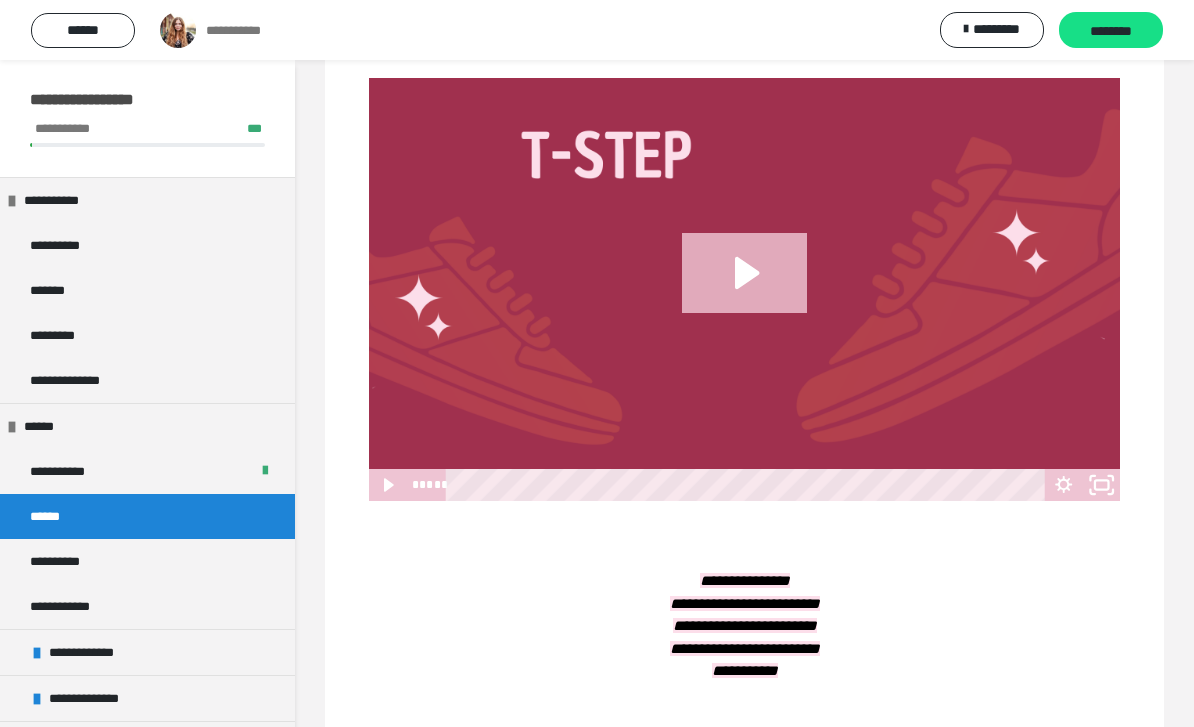 click 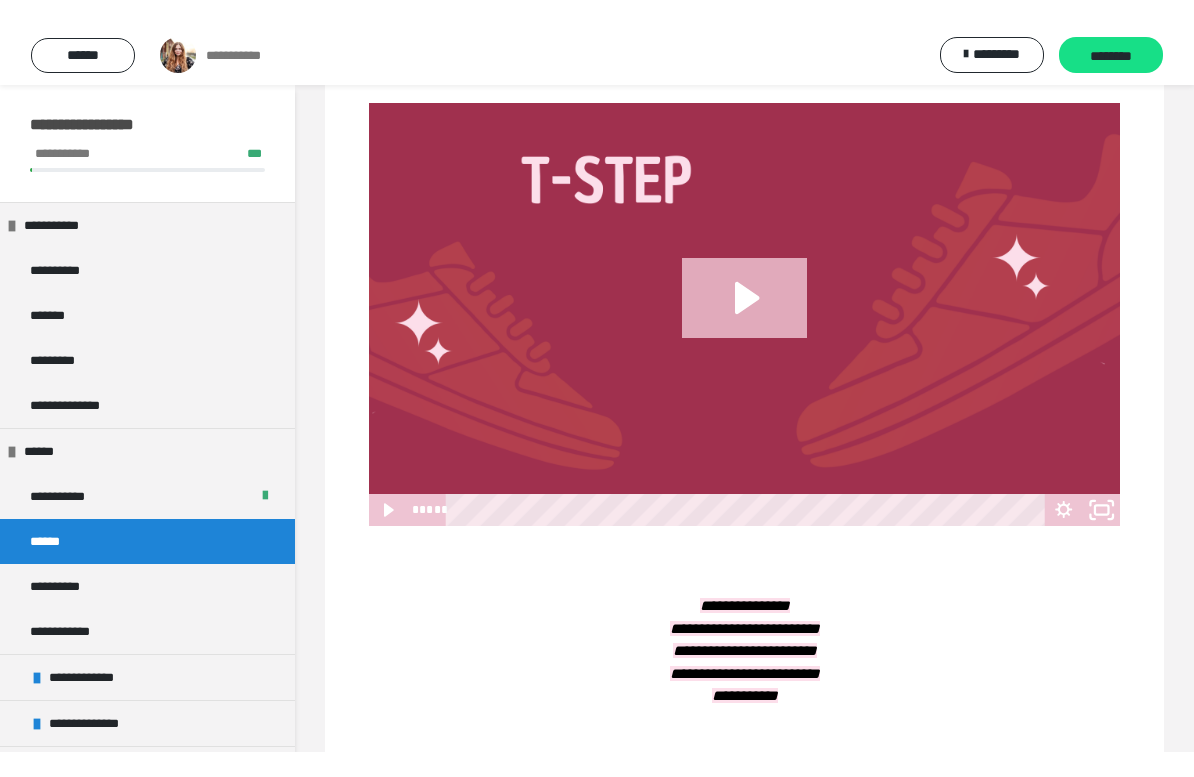 scroll, scrollTop: 24, scrollLeft: 0, axis: vertical 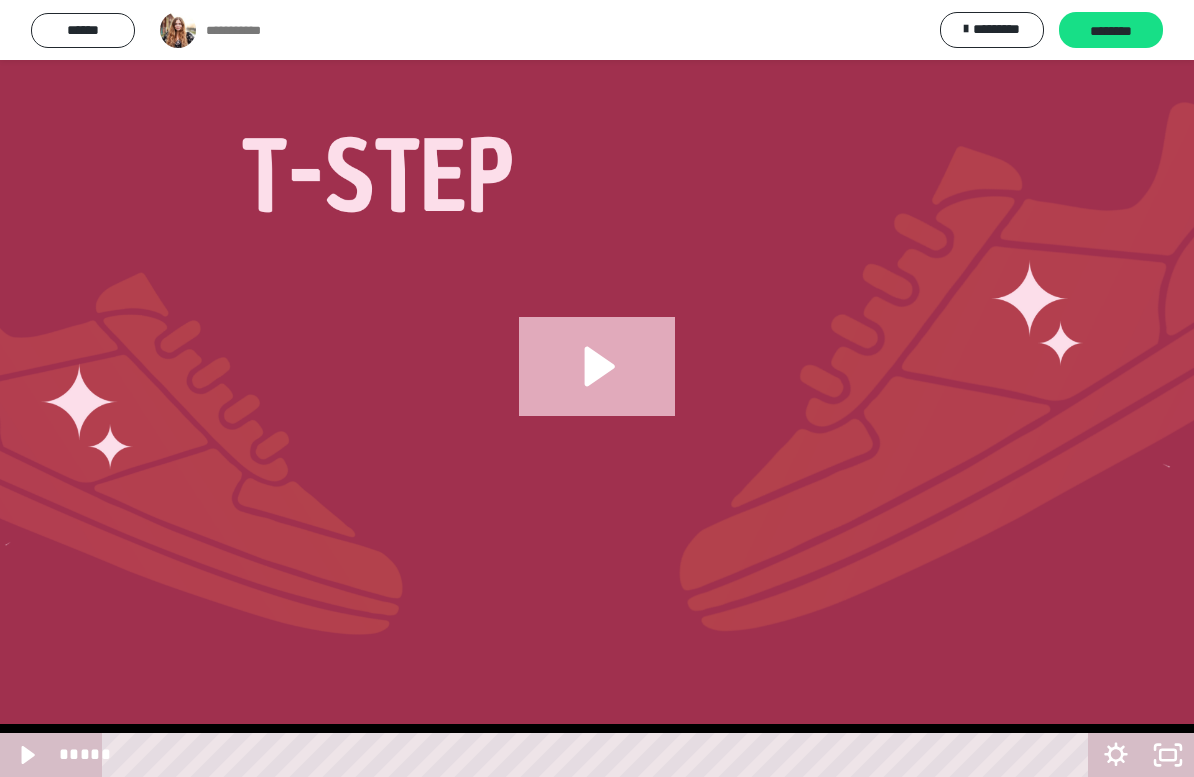 click 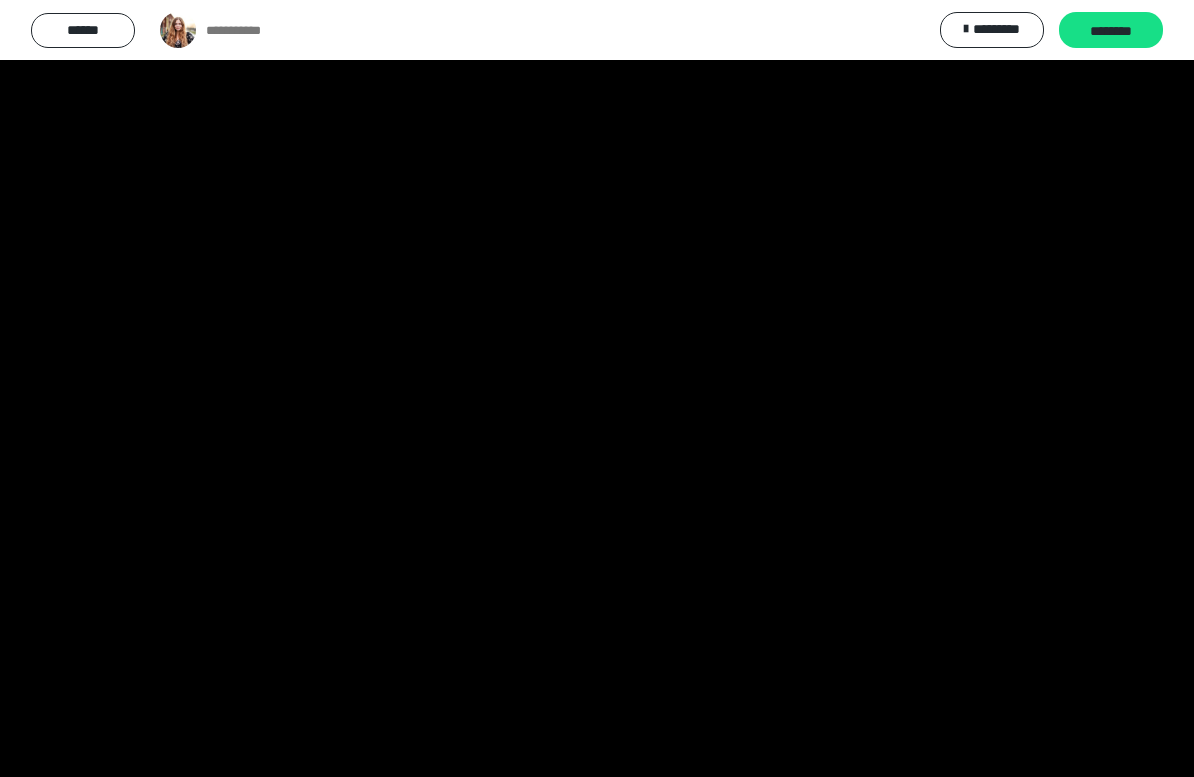 click at bounding box center (597, 388) 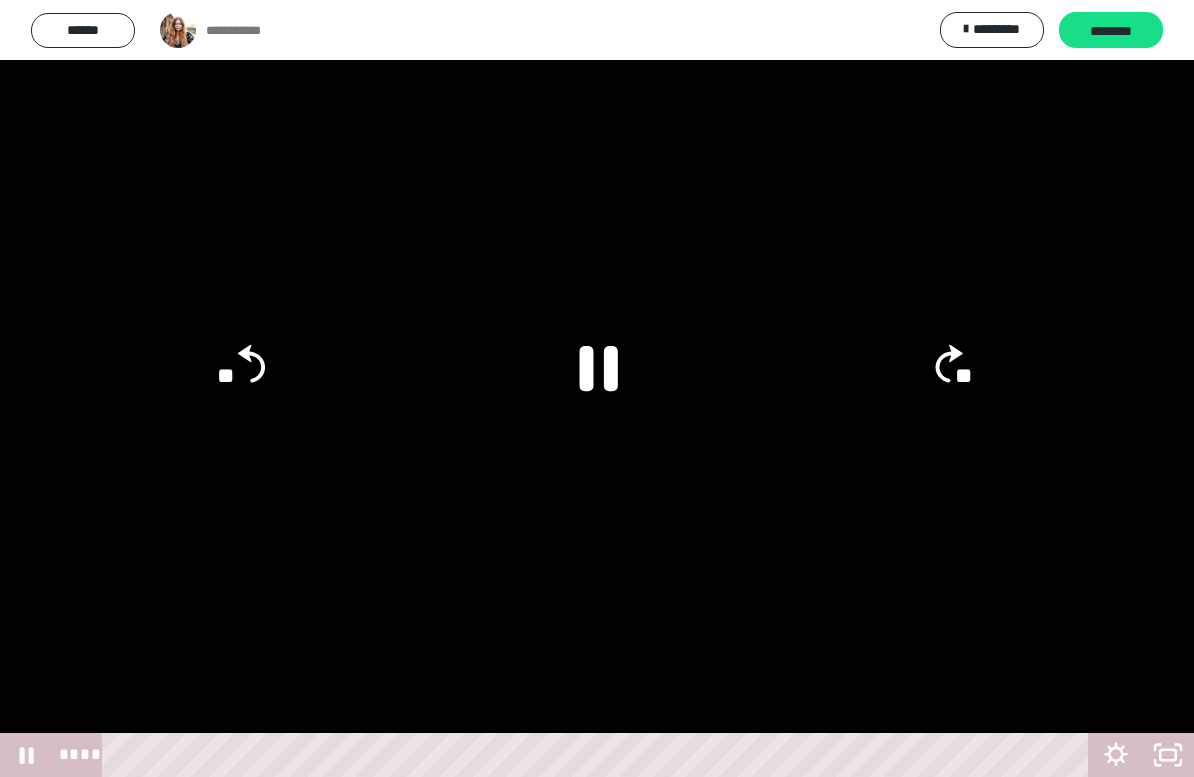 click 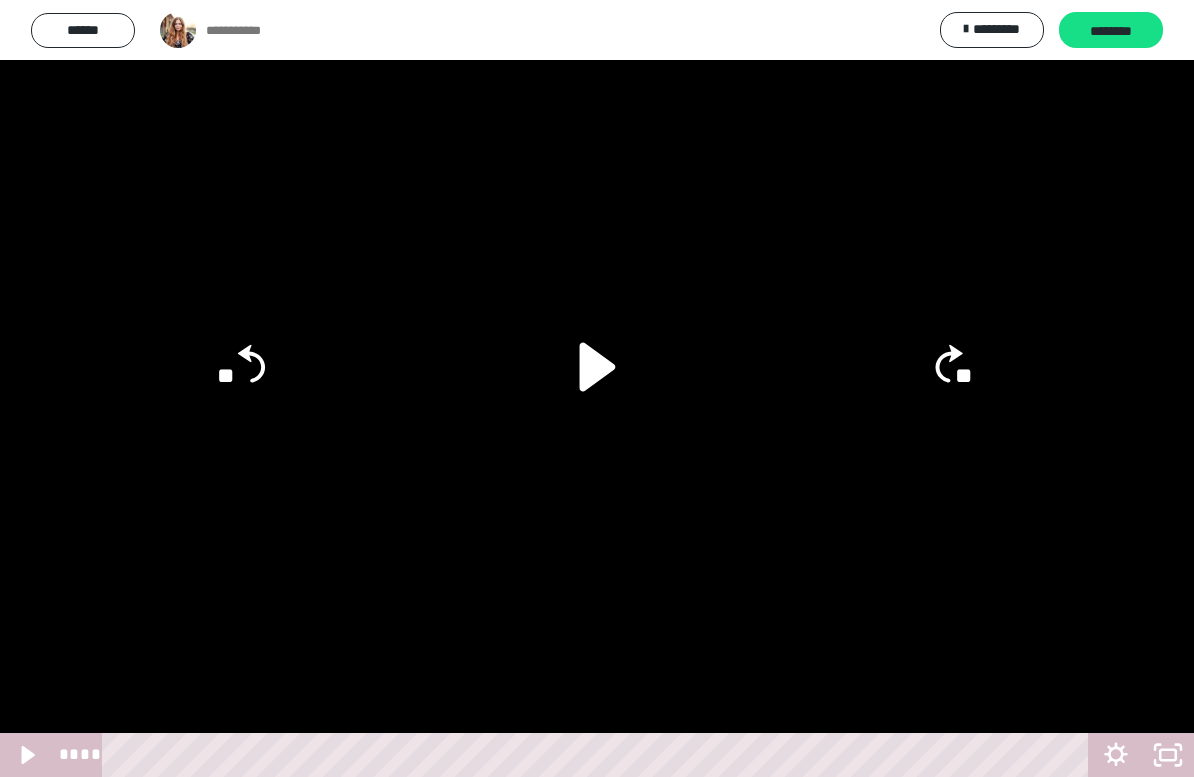 click 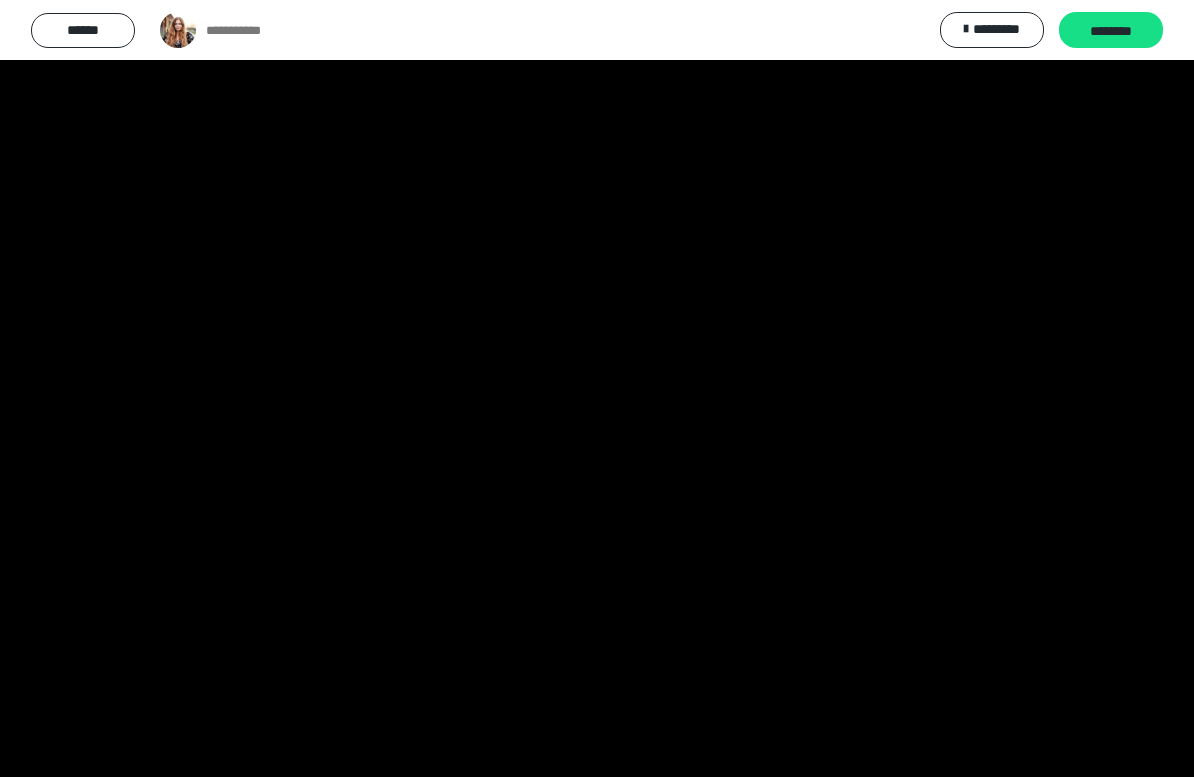 click at bounding box center (597, 388) 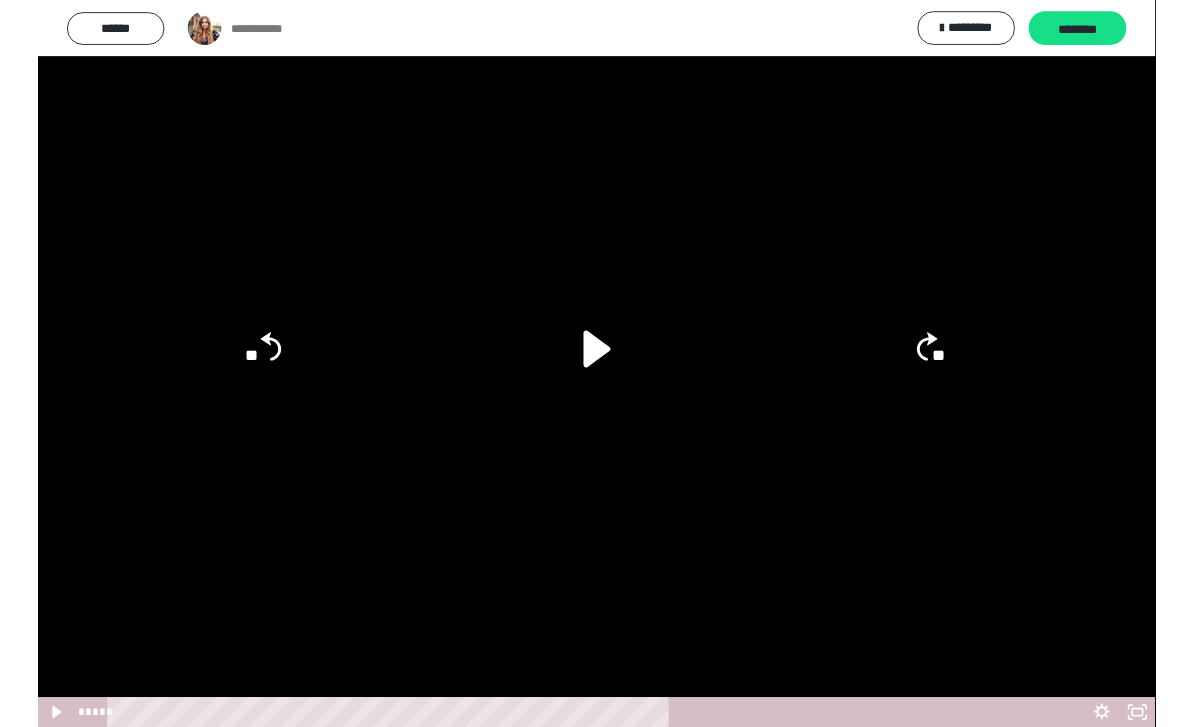 scroll, scrollTop: 103, scrollLeft: 0, axis: vertical 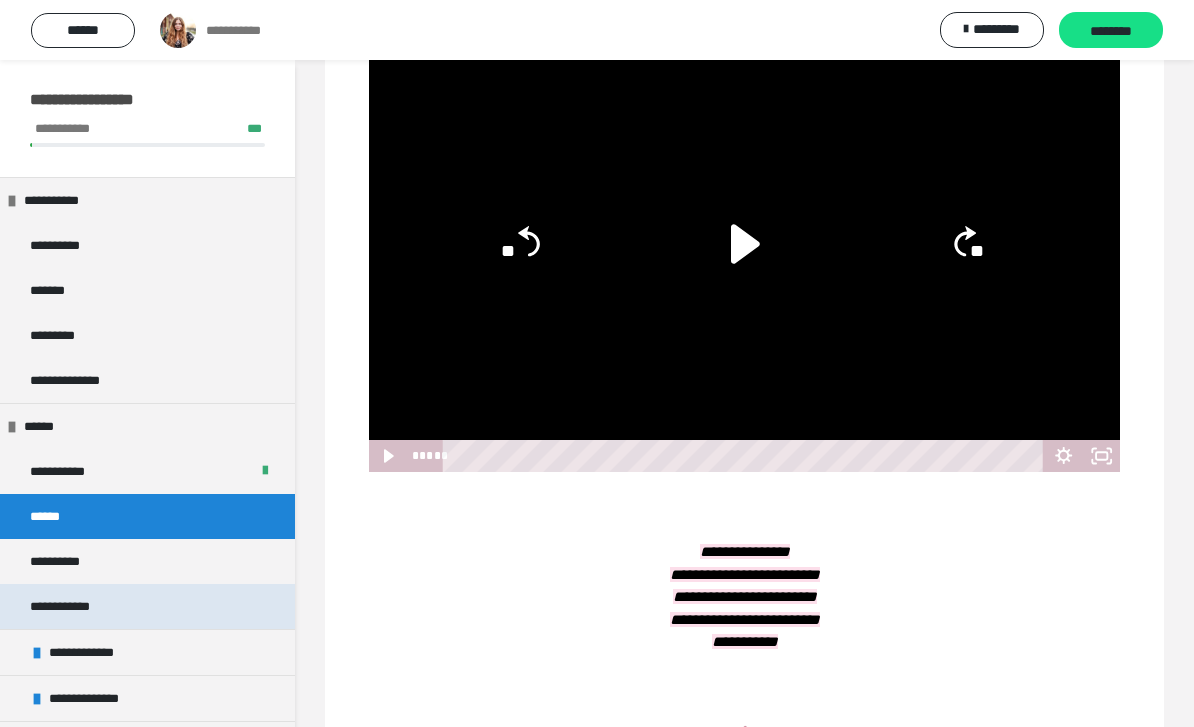 click on "**********" at bounding box center [70, 606] 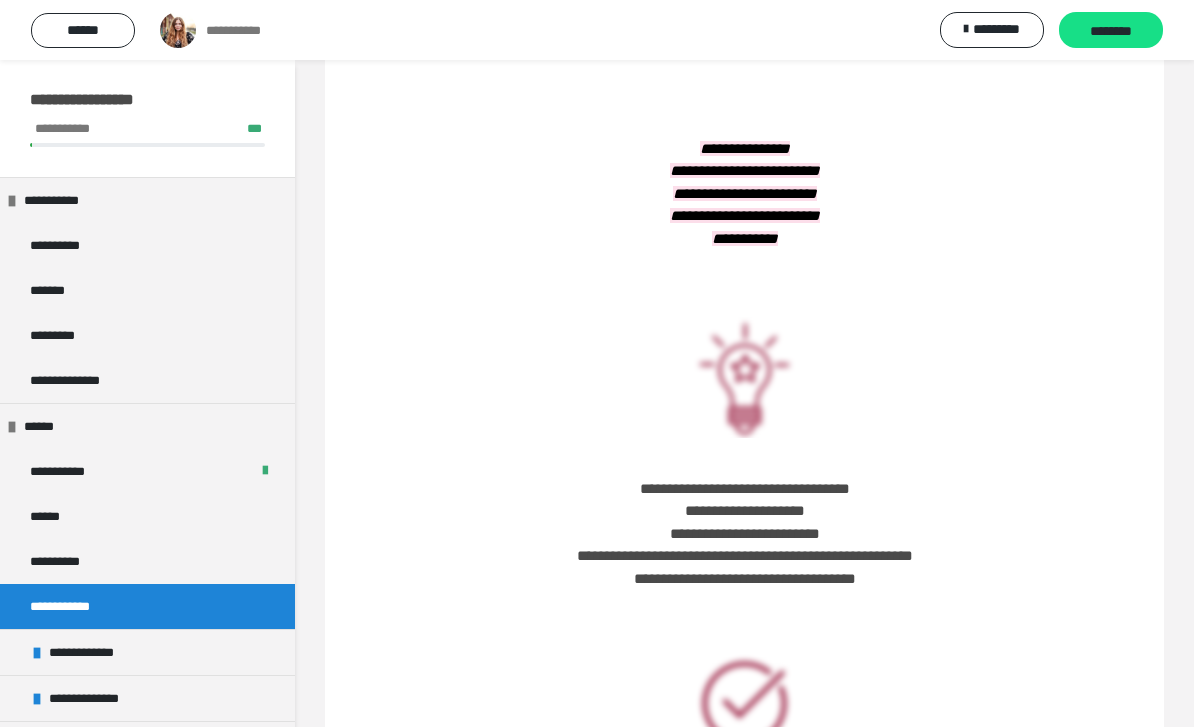 scroll, scrollTop: 76, scrollLeft: 0, axis: vertical 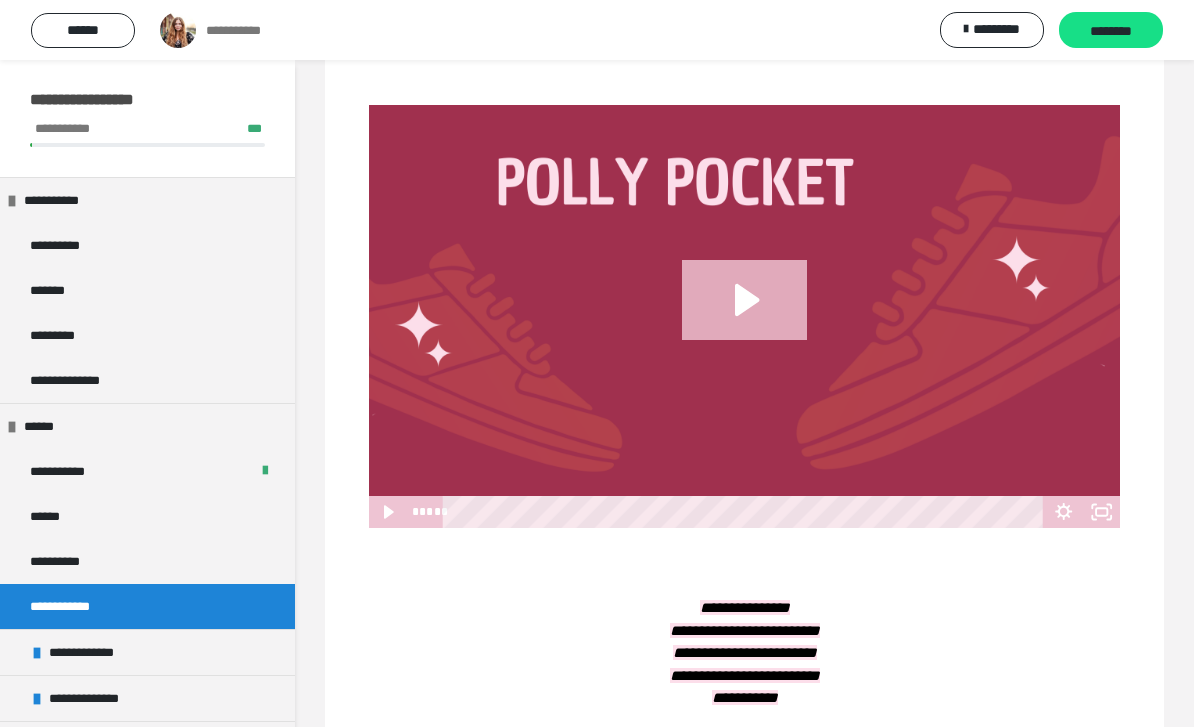 click 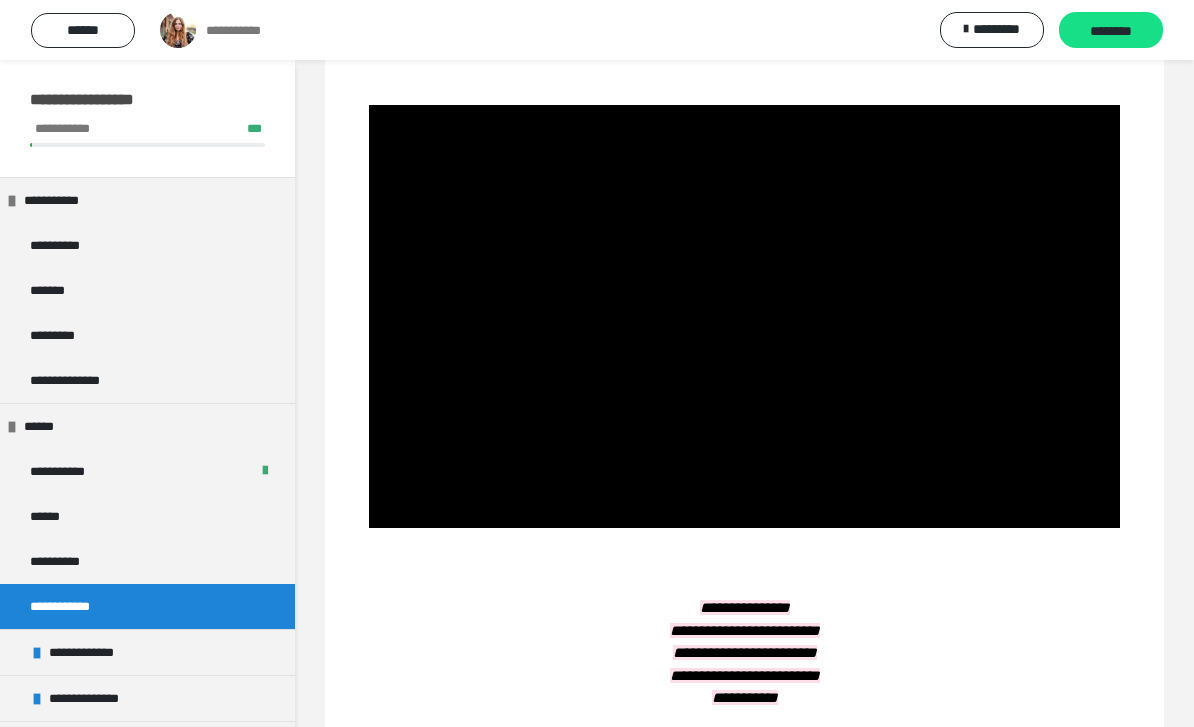click at bounding box center [744, 316] 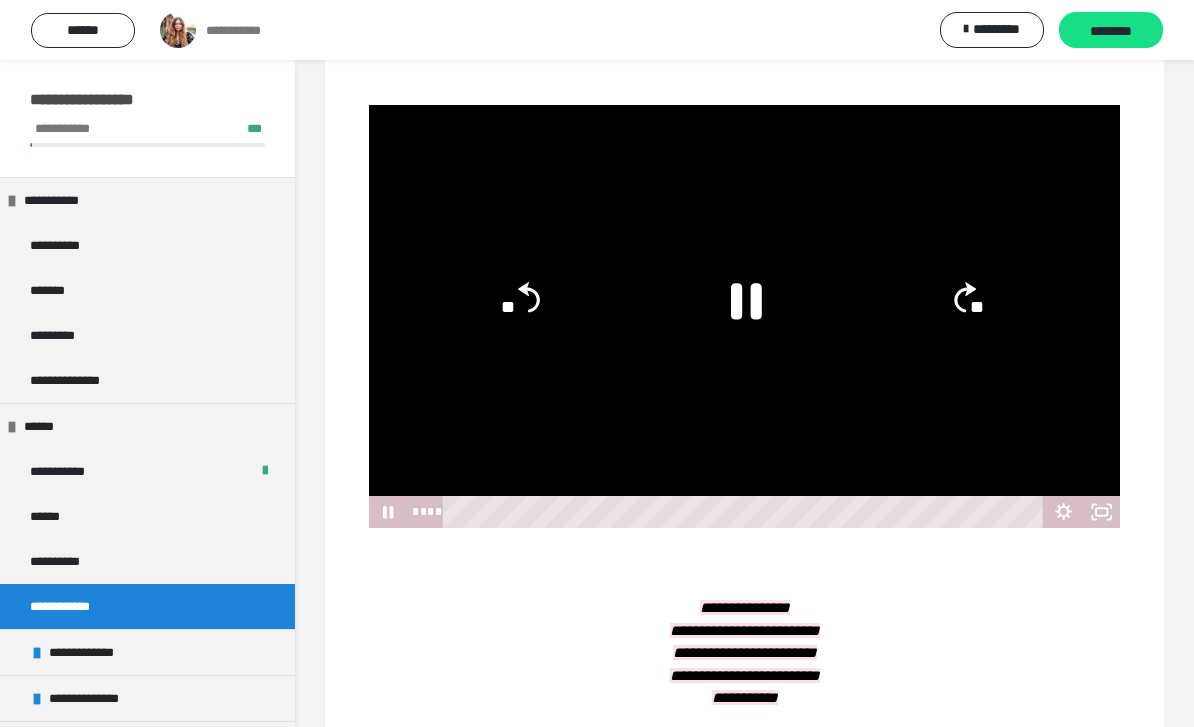 click 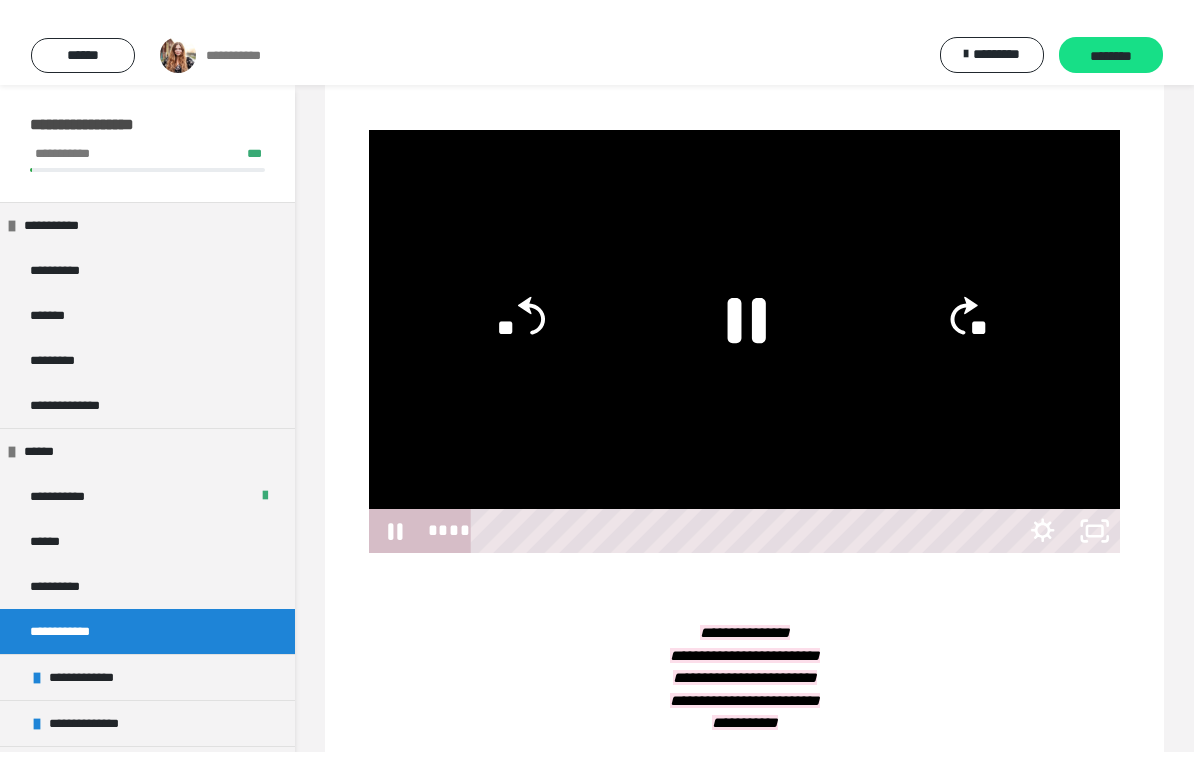 scroll, scrollTop: 24, scrollLeft: 0, axis: vertical 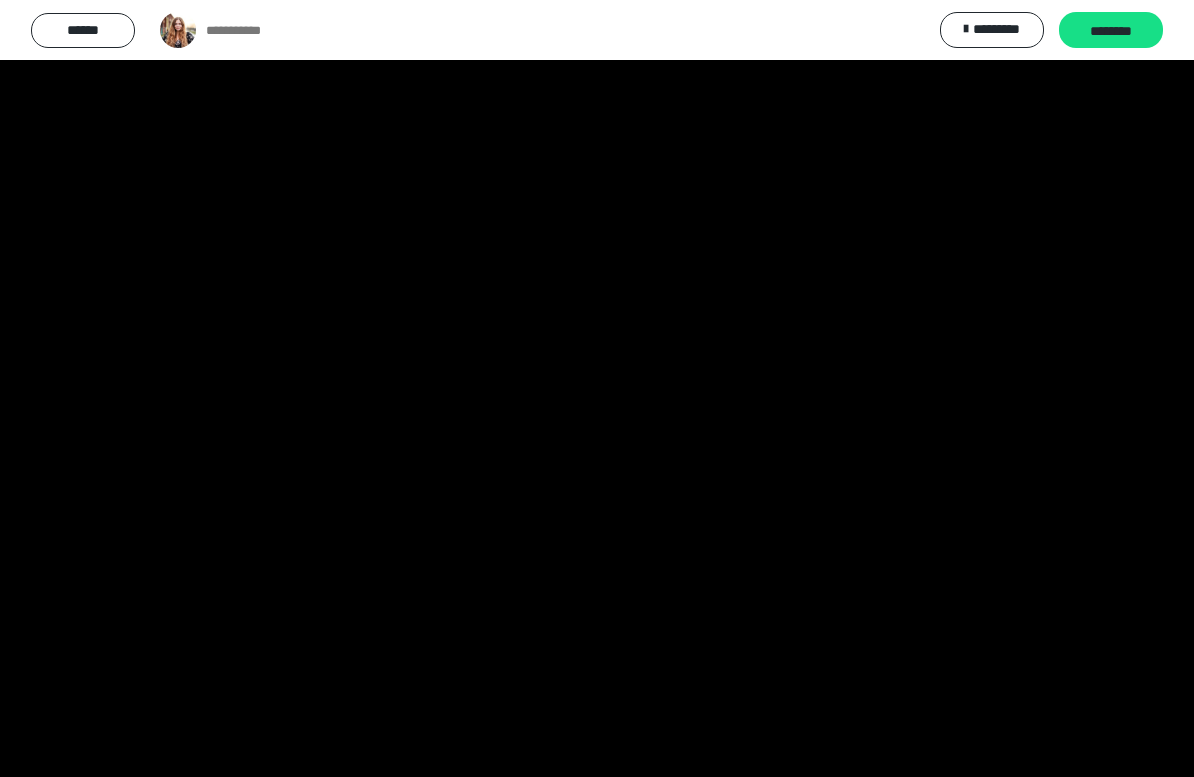 click at bounding box center [597, 388] 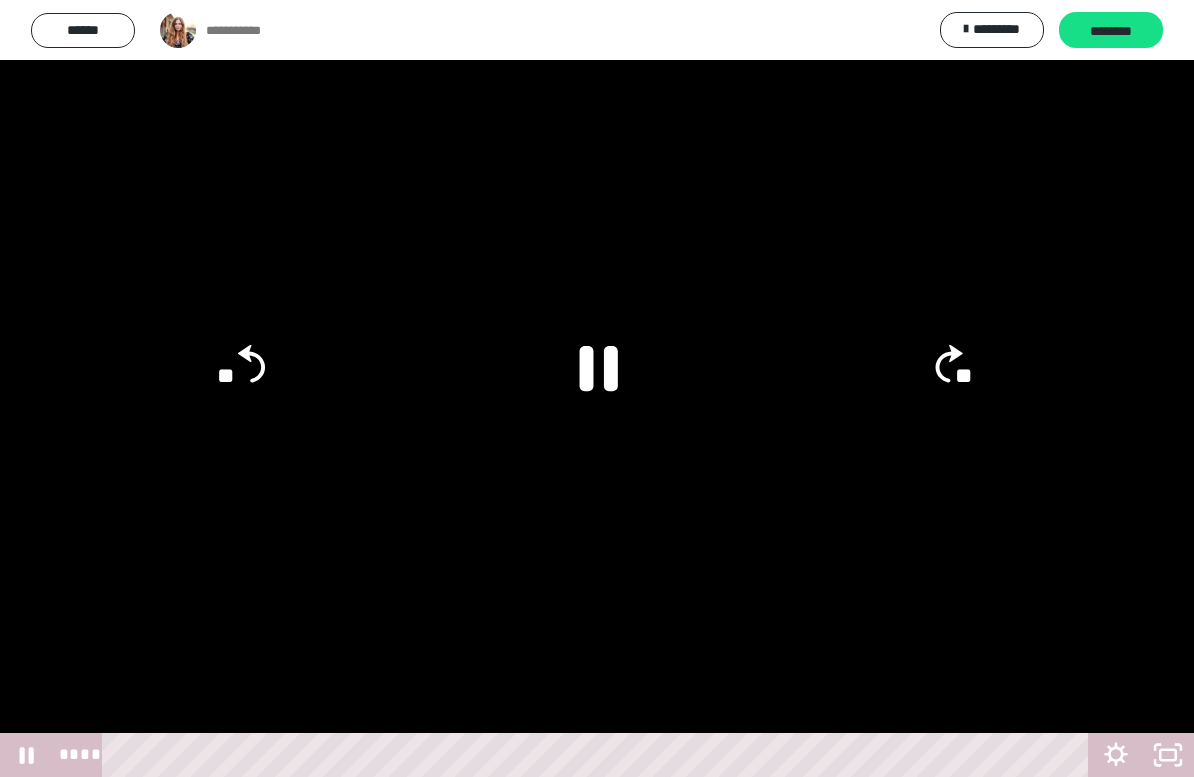 click at bounding box center [597, 388] 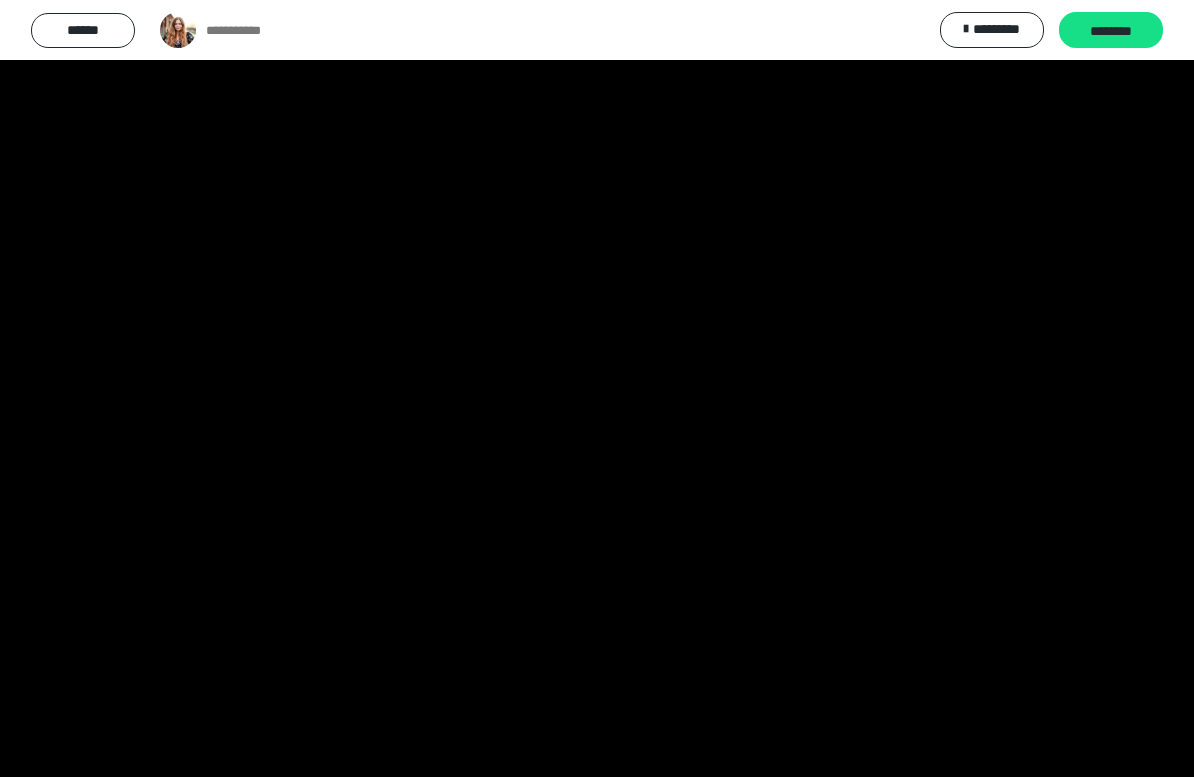 click at bounding box center (597, 388) 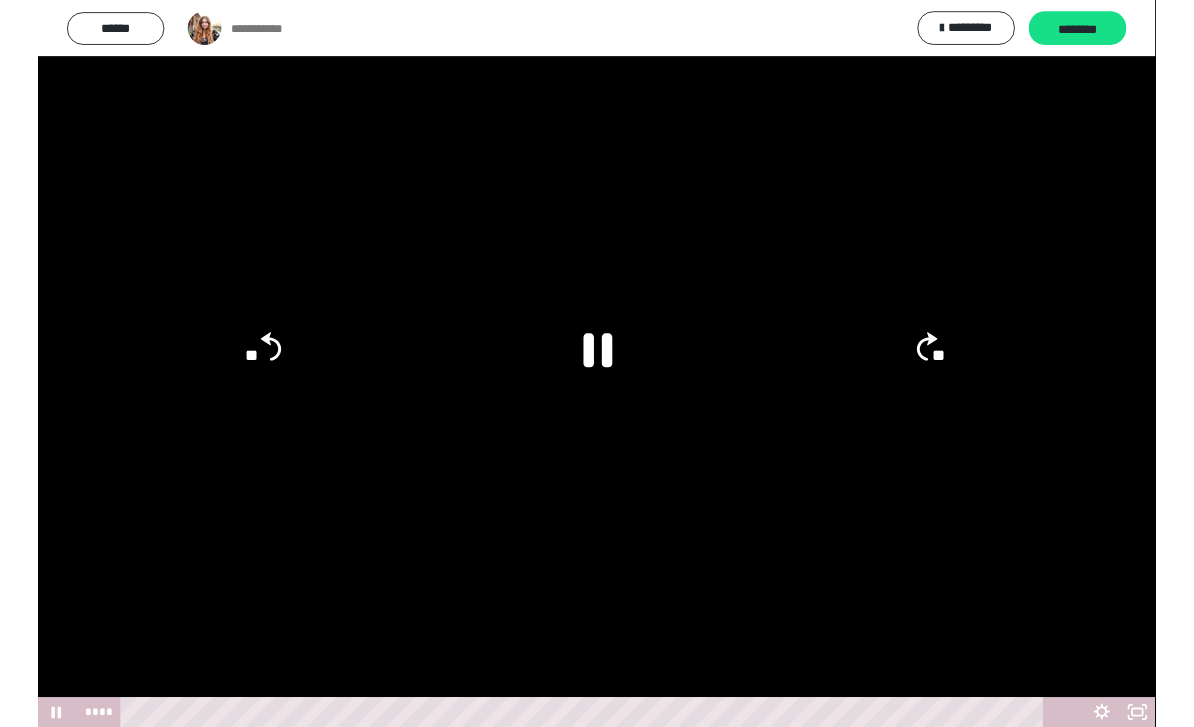 scroll, scrollTop: 76, scrollLeft: 0, axis: vertical 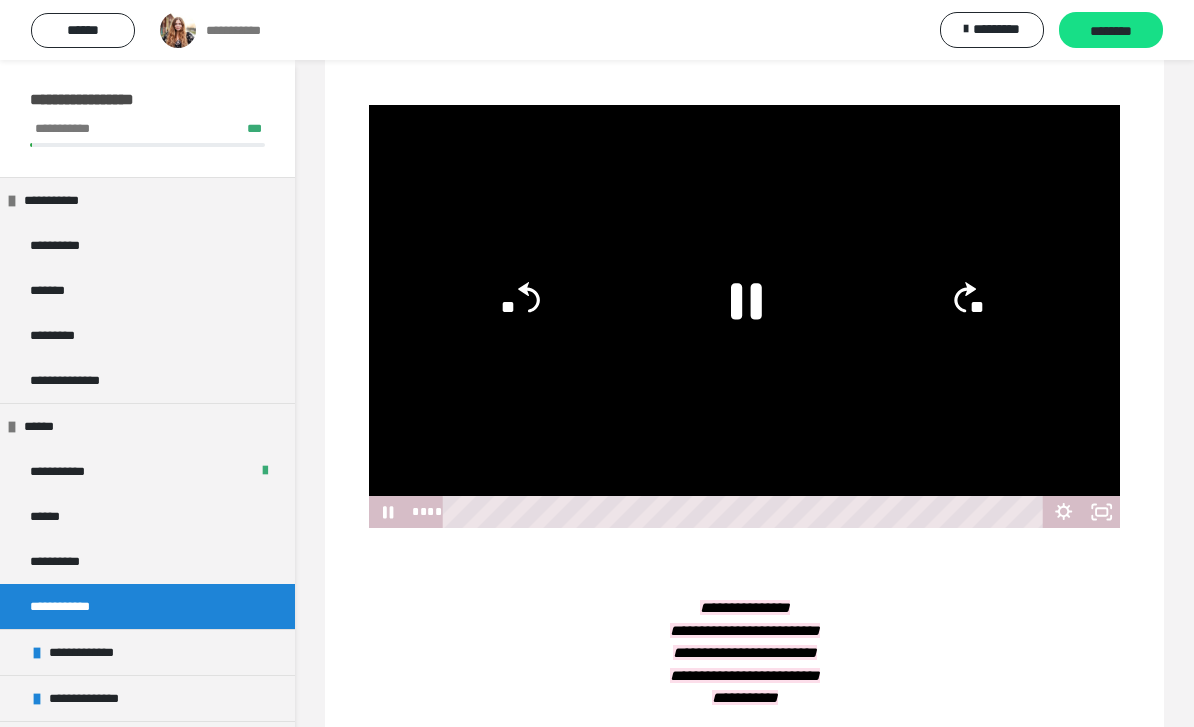 click 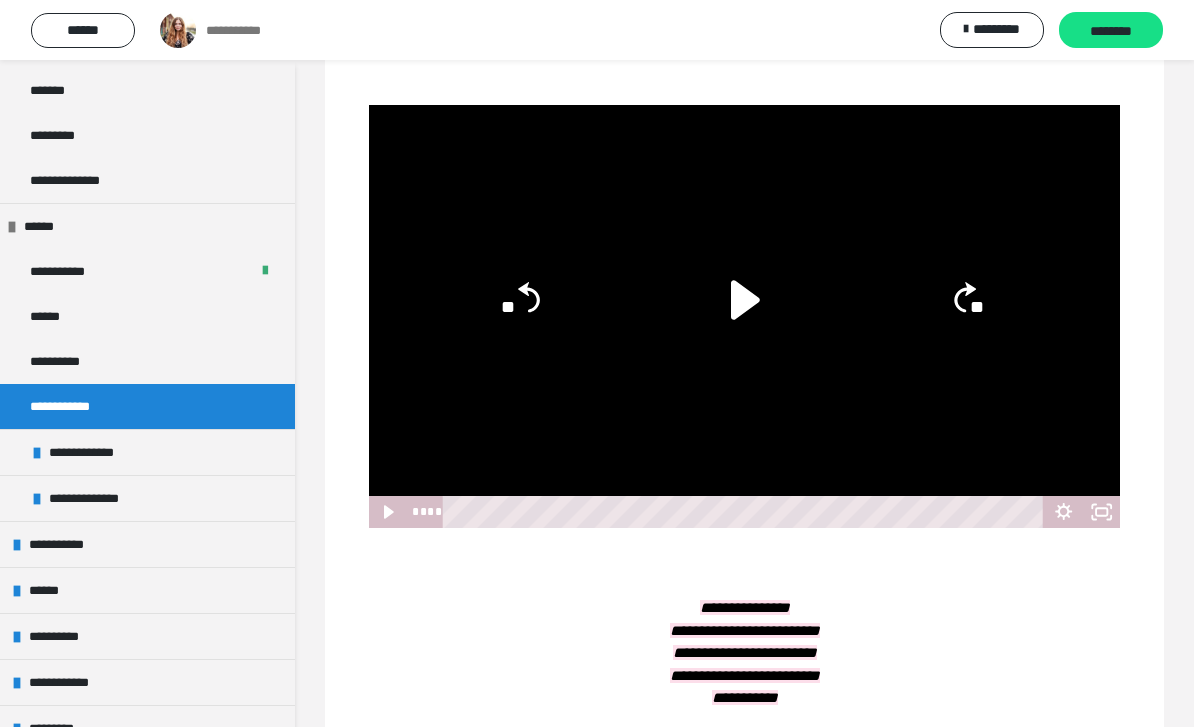 scroll, scrollTop: 204, scrollLeft: 0, axis: vertical 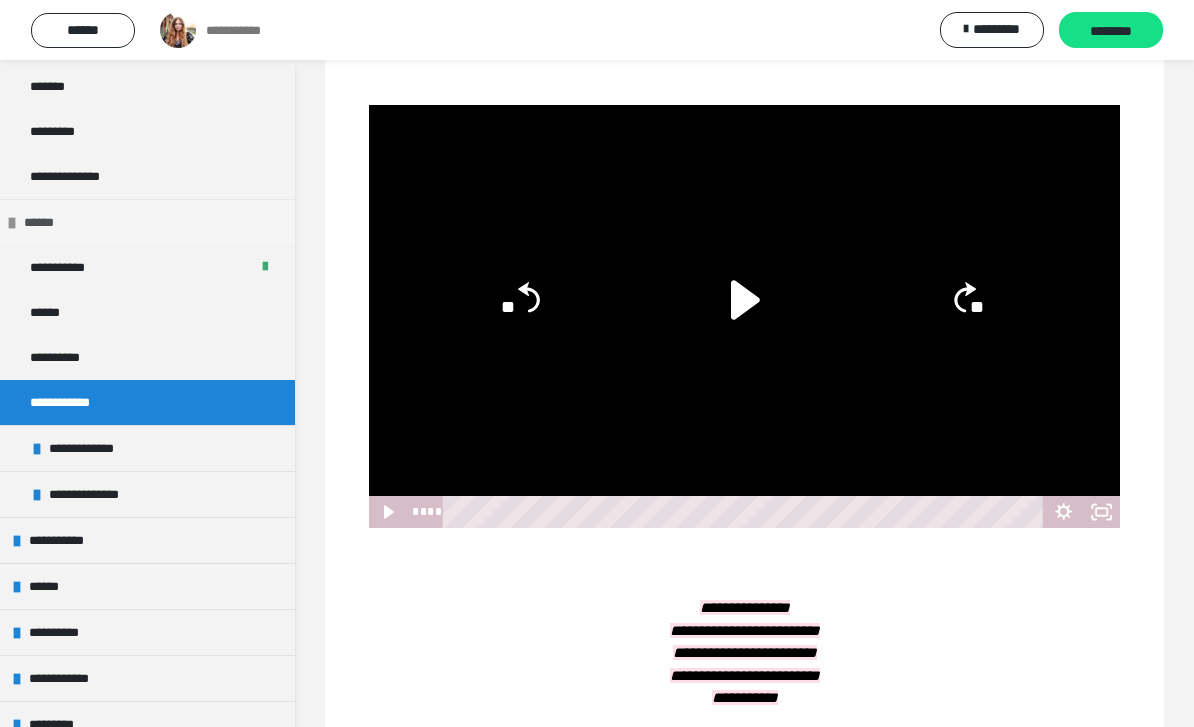click on "******" at bounding box center (44, 222) 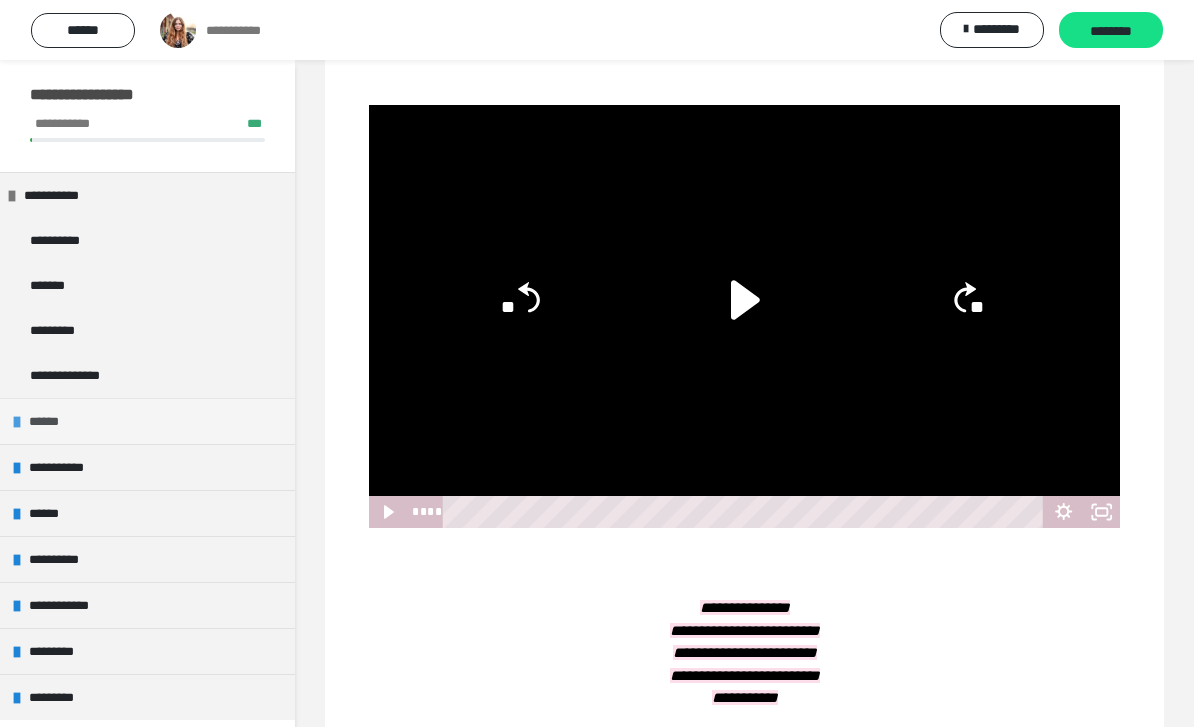 scroll, scrollTop: 3, scrollLeft: 0, axis: vertical 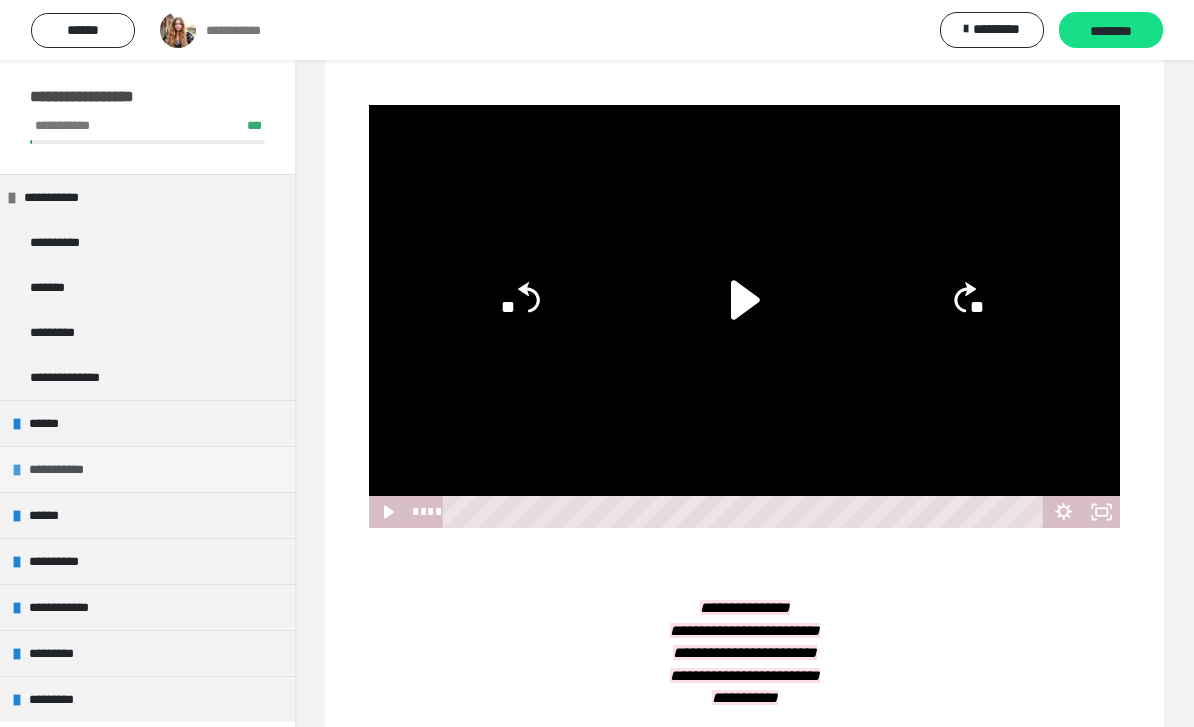 click on "**********" at bounding box center [147, 469] 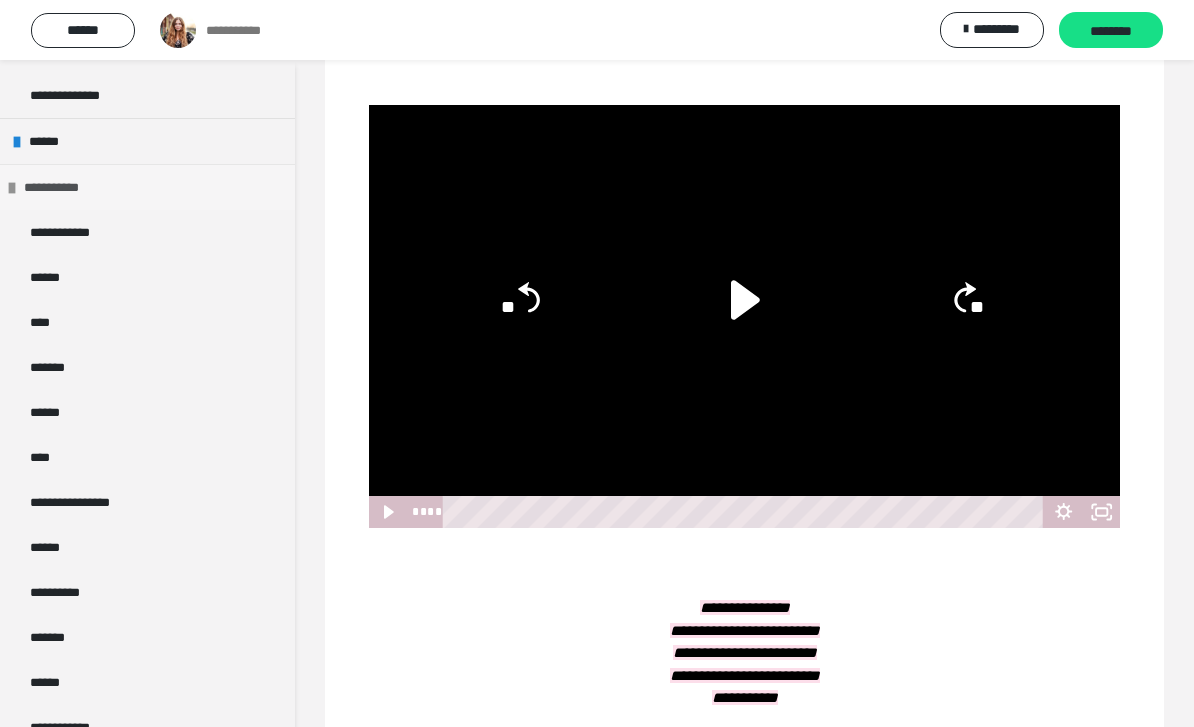 scroll, scrollTop: 266, scrollLeft: 0, axis: vertical 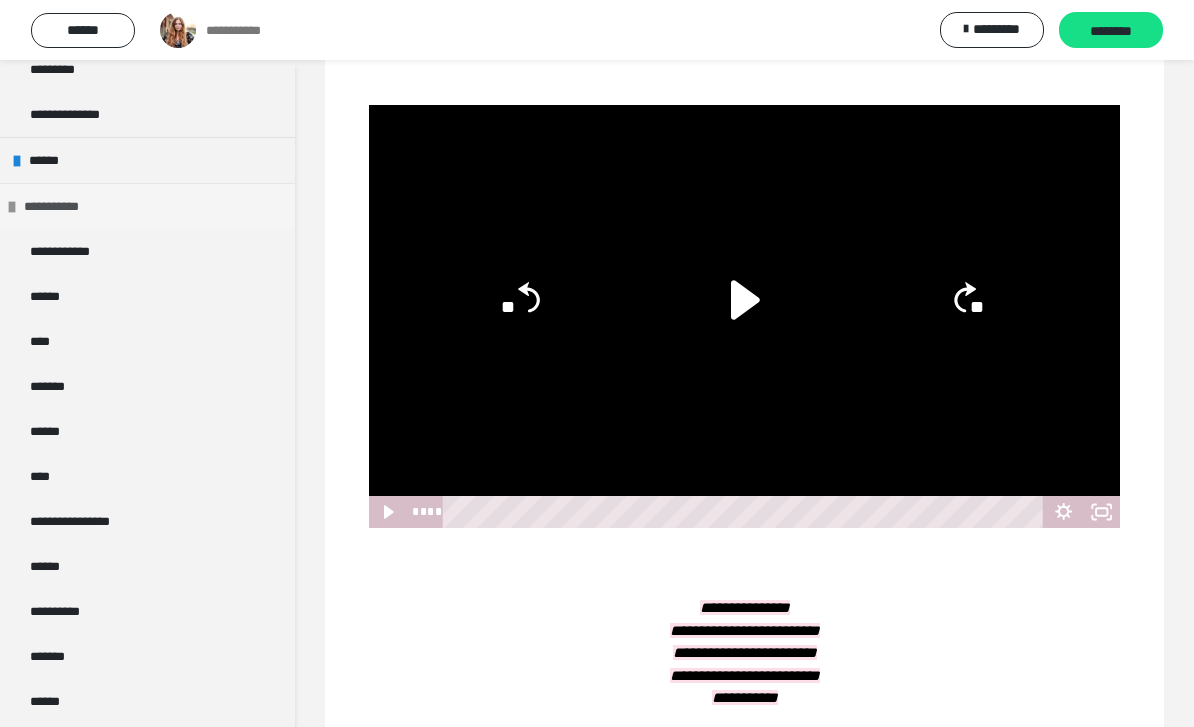 click at bounding box center [12, 207] 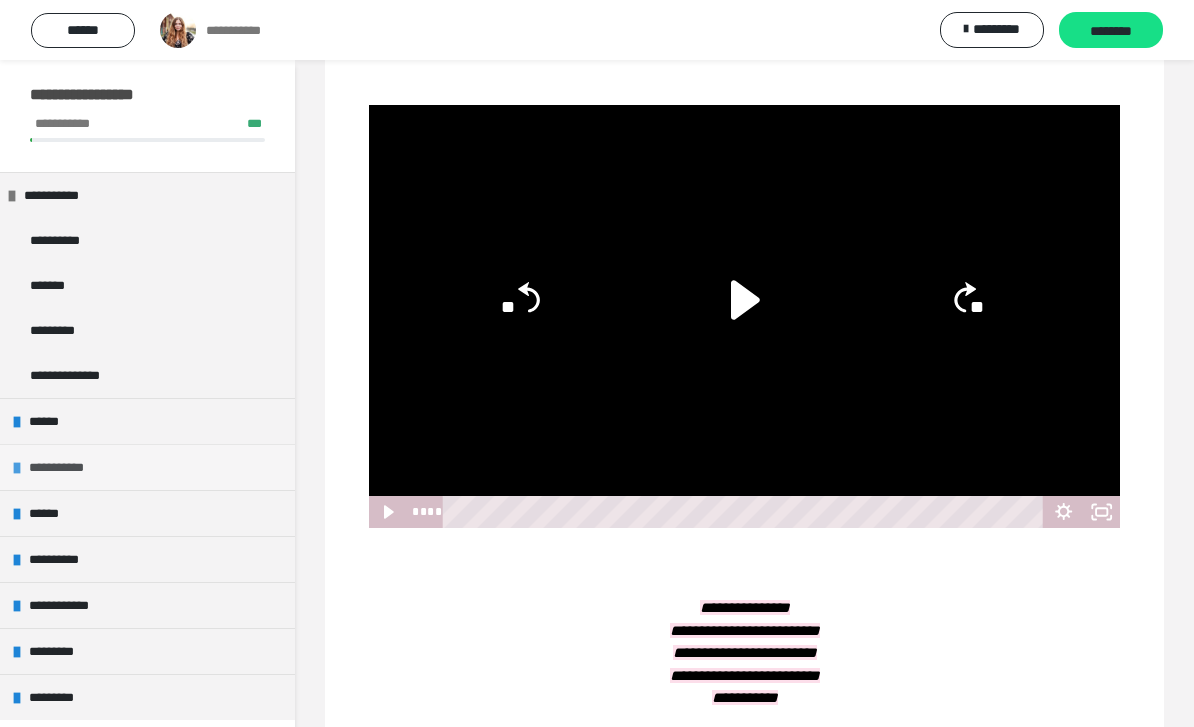 scroll, scrollTop: 3, scrollLeft: 0, axis: vertical 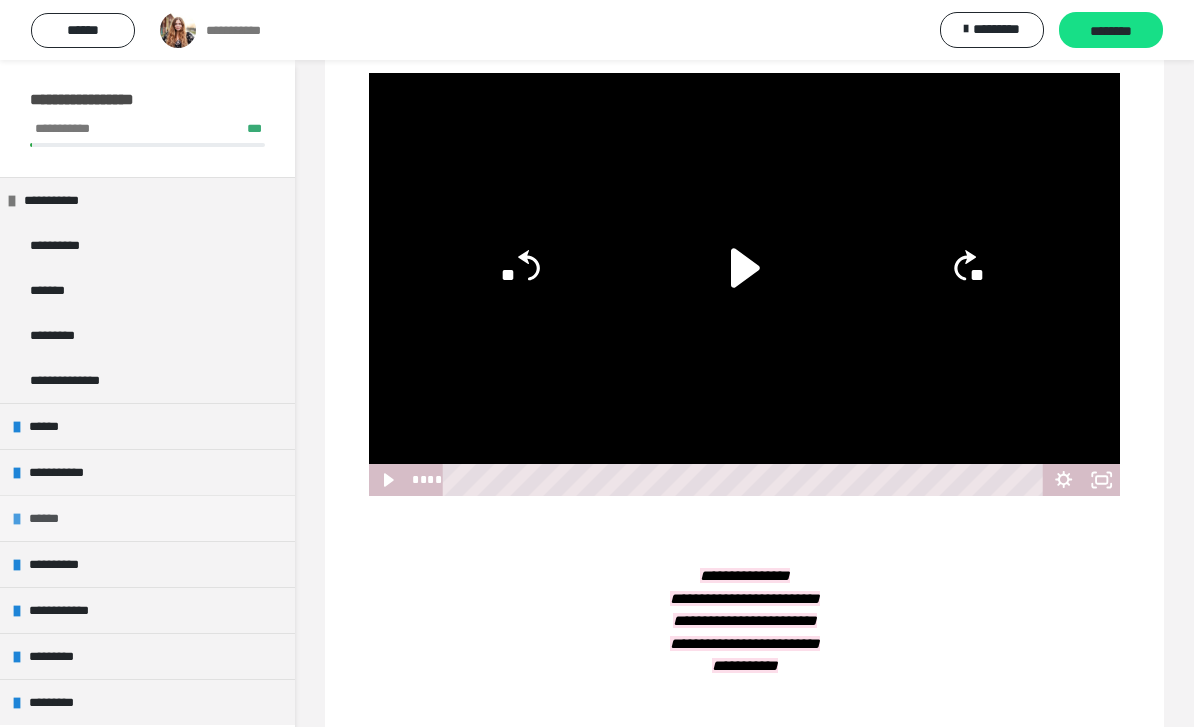 click at bounding box center [17, 519] 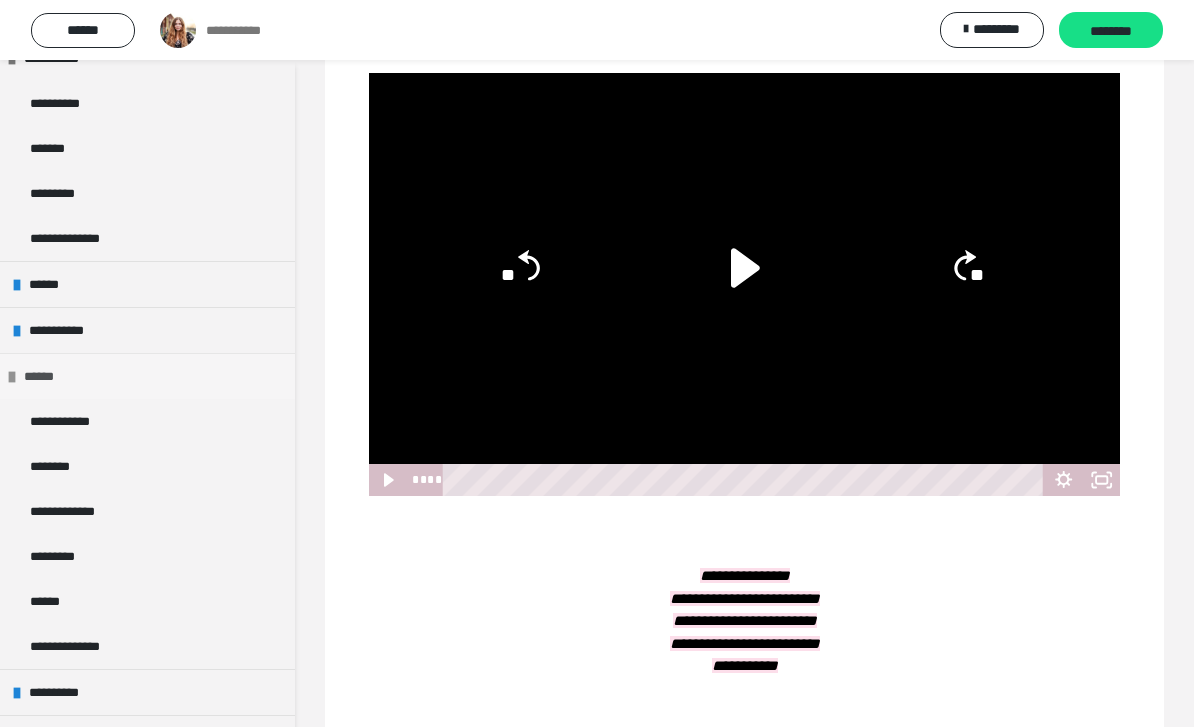 scroll, scrollTop: 151, scrollLeft: 0, axis: vertical 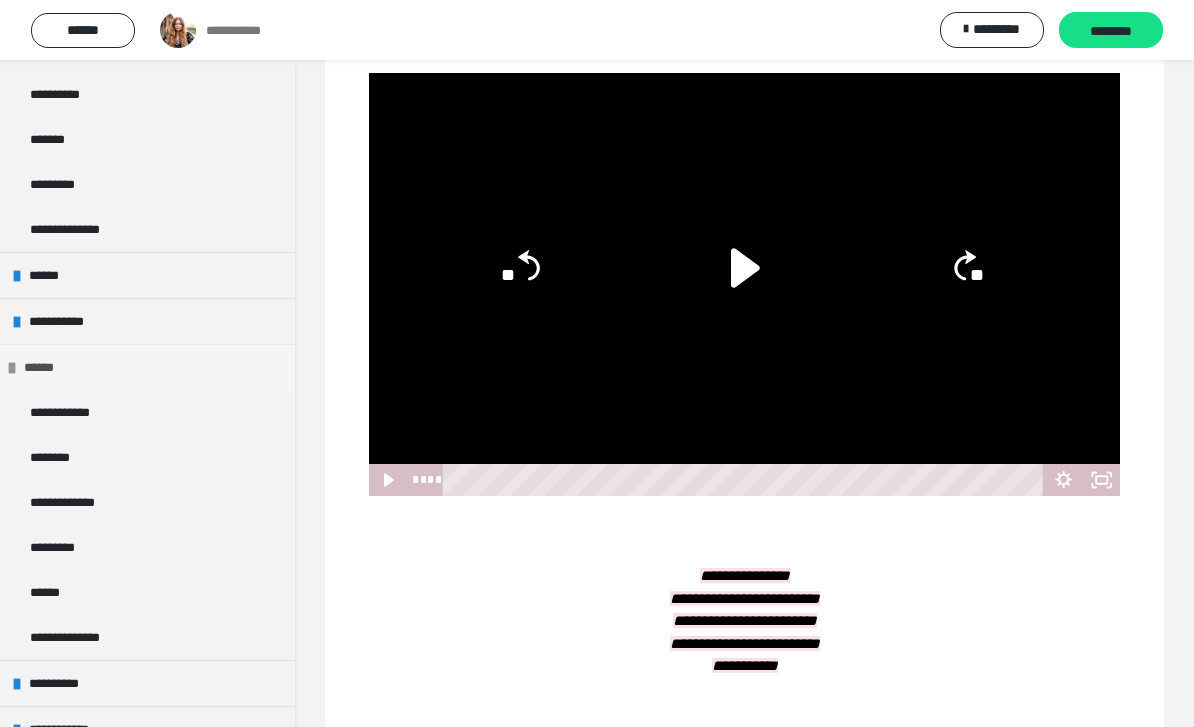 click at bounding box center [12, 368] 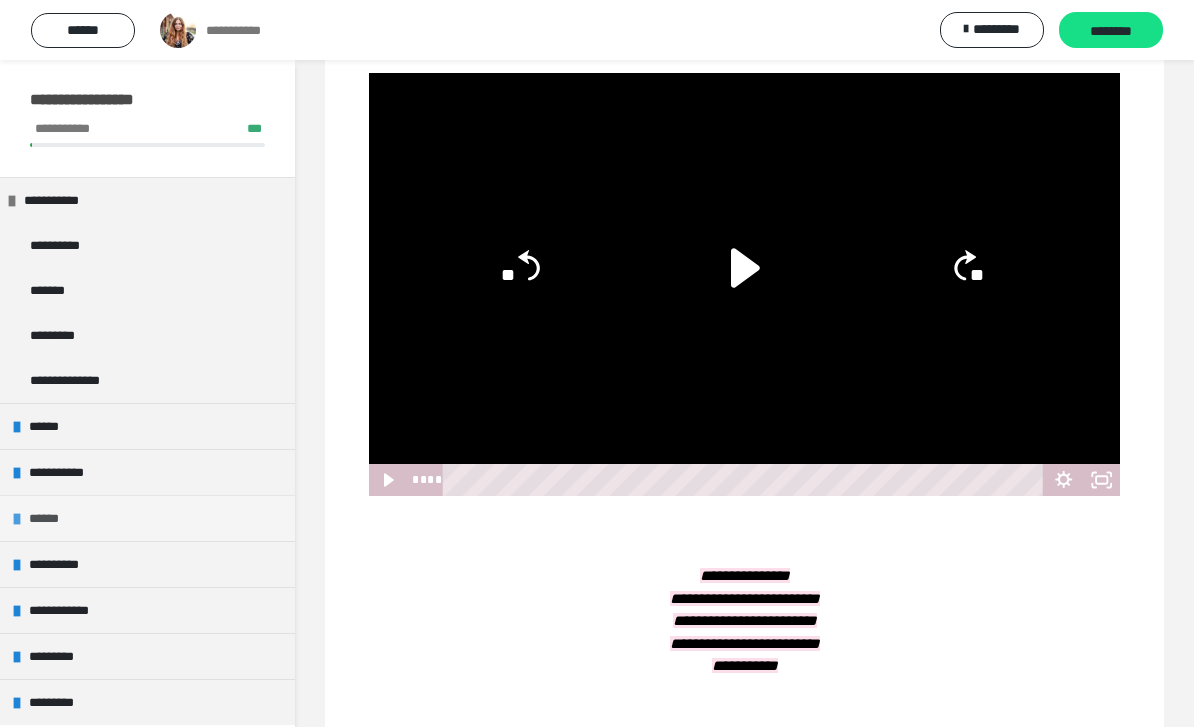 scroll, scrollTop: 0, scrollLeft: 0, axis: both 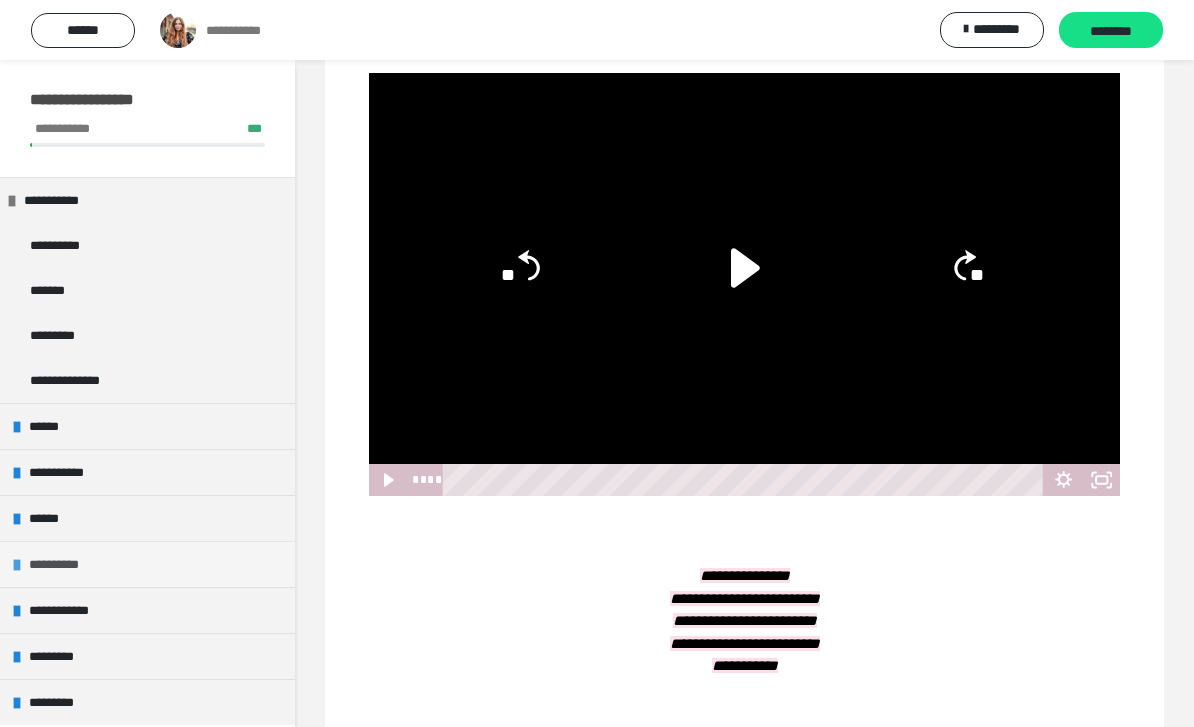 click at bounding box center [17, 565] 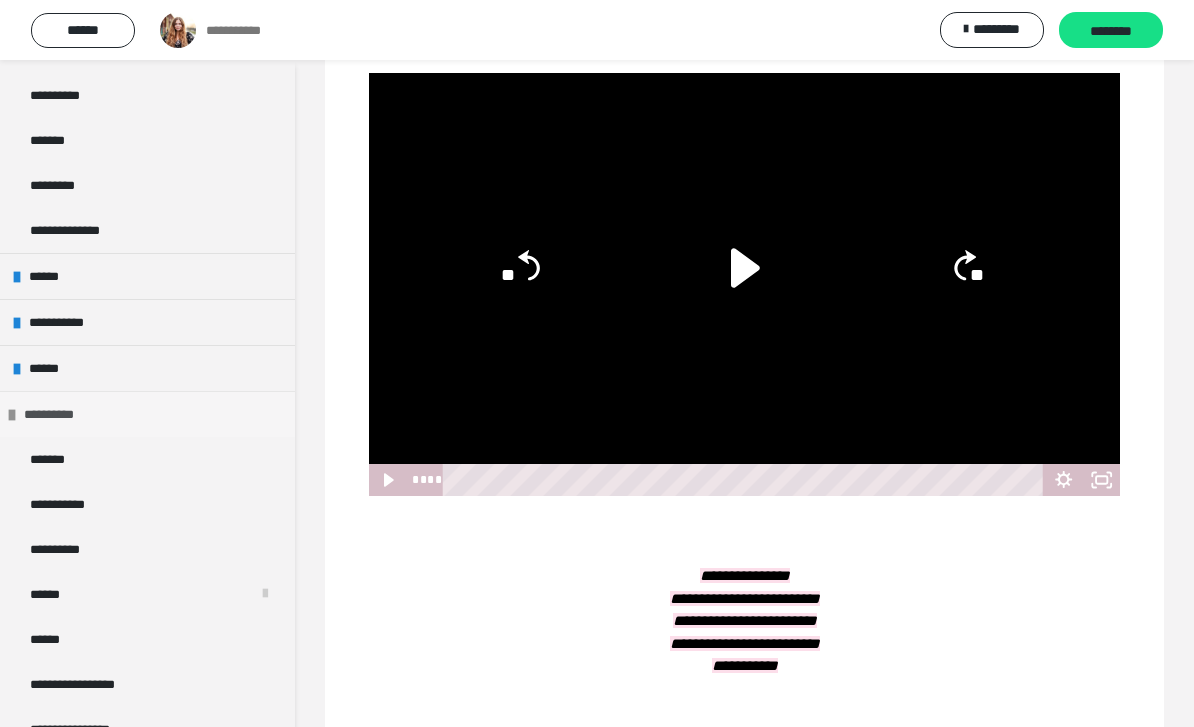 scroll, scrollTop: 153, scrollLeft: 0, axis: vertical 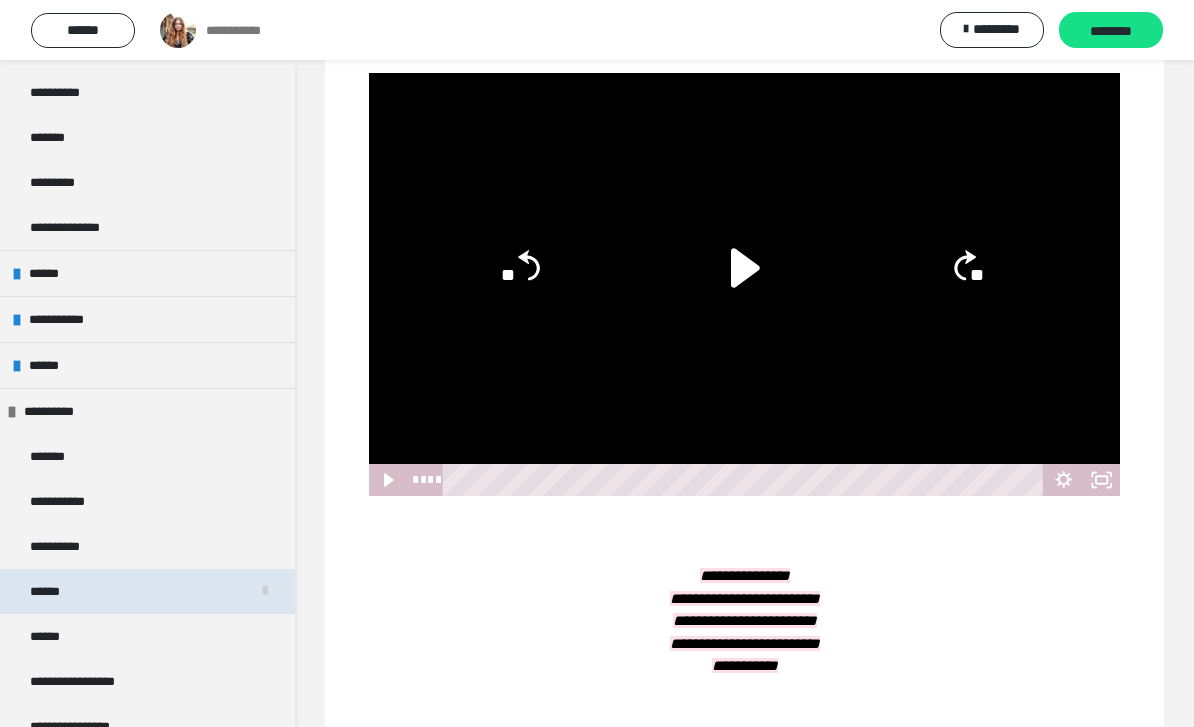 click on "******" at bounding box center [54, 591] 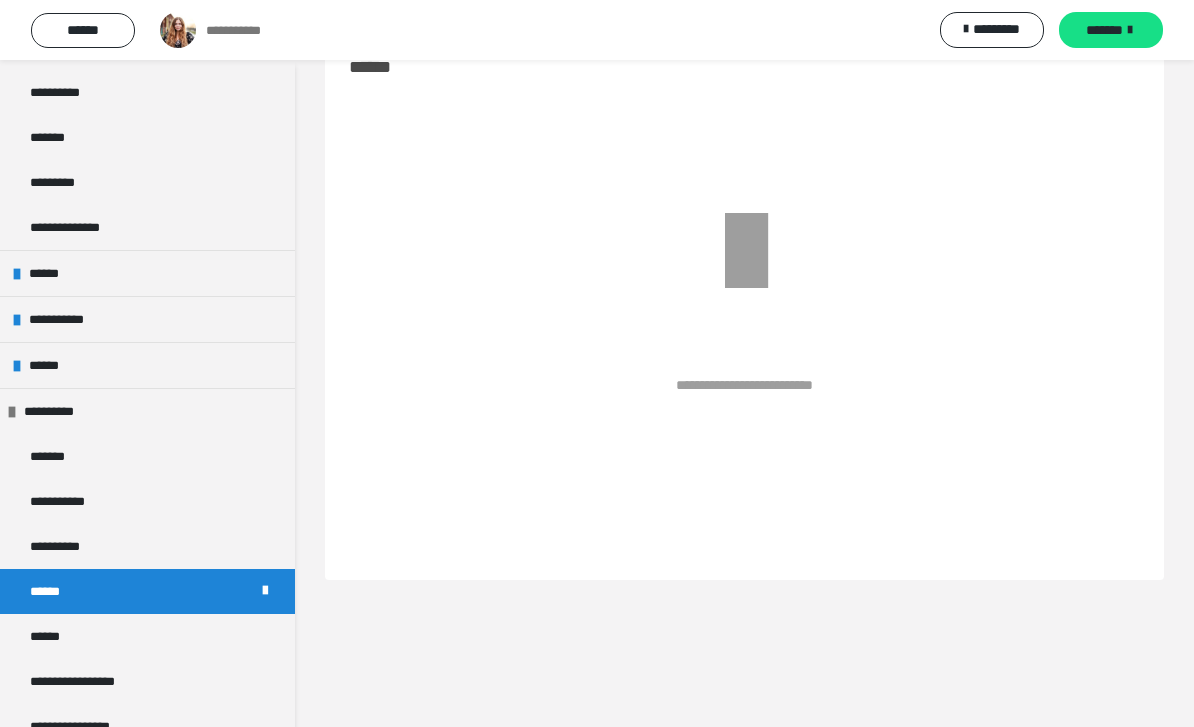 scroll, scrollTop: 60, scrollLeft: 0, axis: vertical 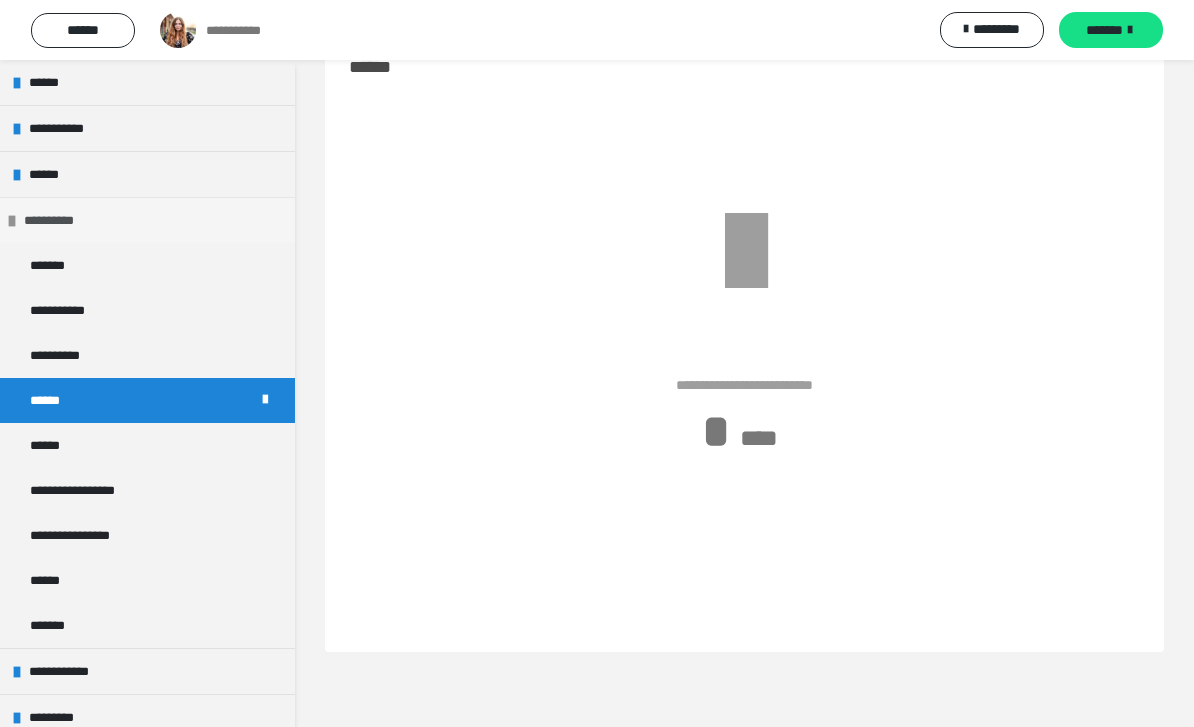 click at bounding box center [12, 221] 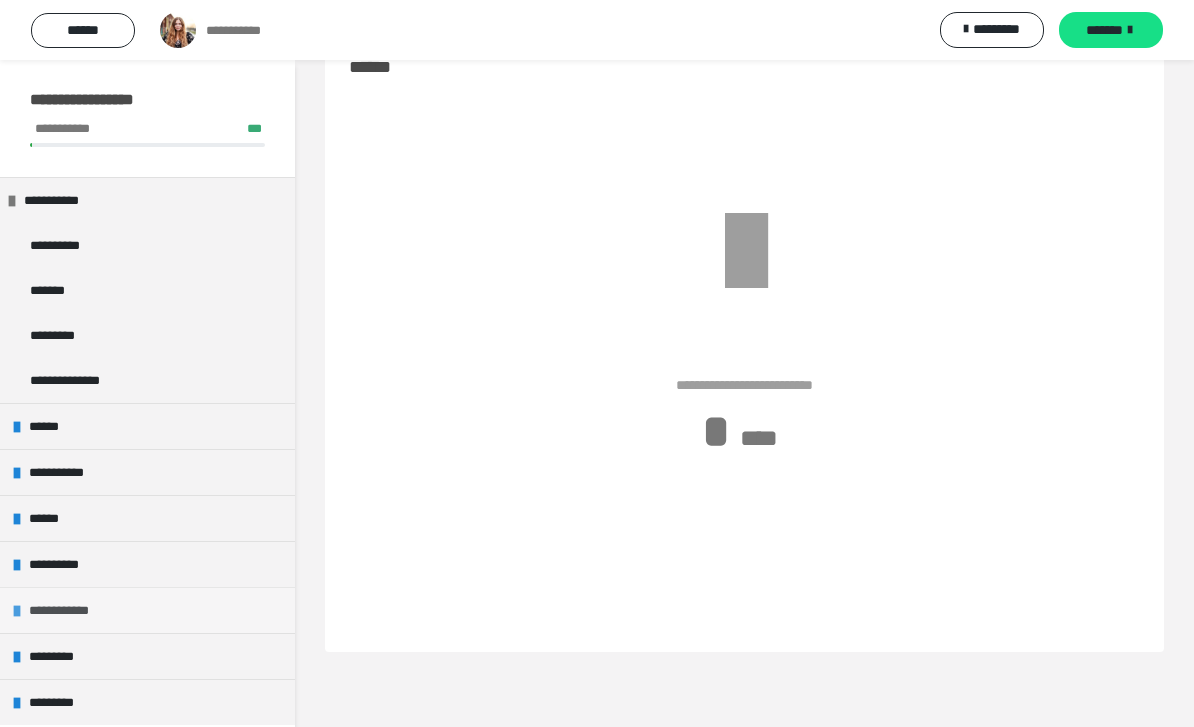 click on "**********" at bounding box center (147, 610) 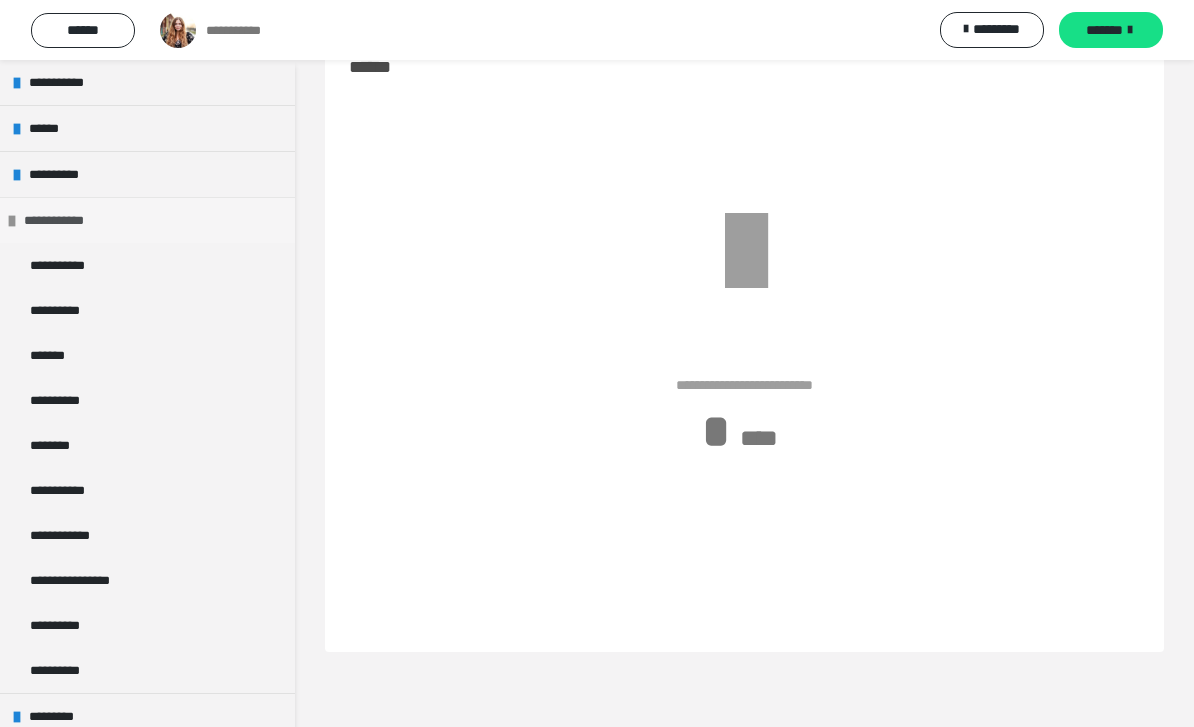 scroll, scrollTop: 389, scrollLeft: 0, axis: vertical 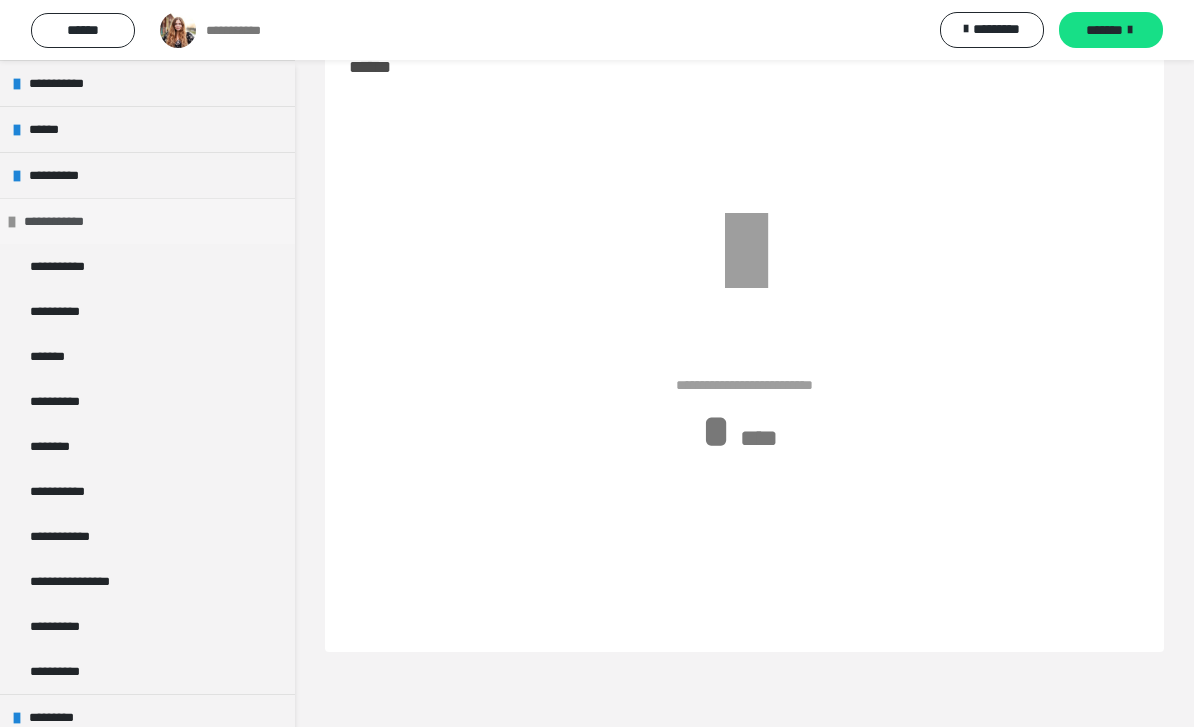 click at bounding box center [12, 222] 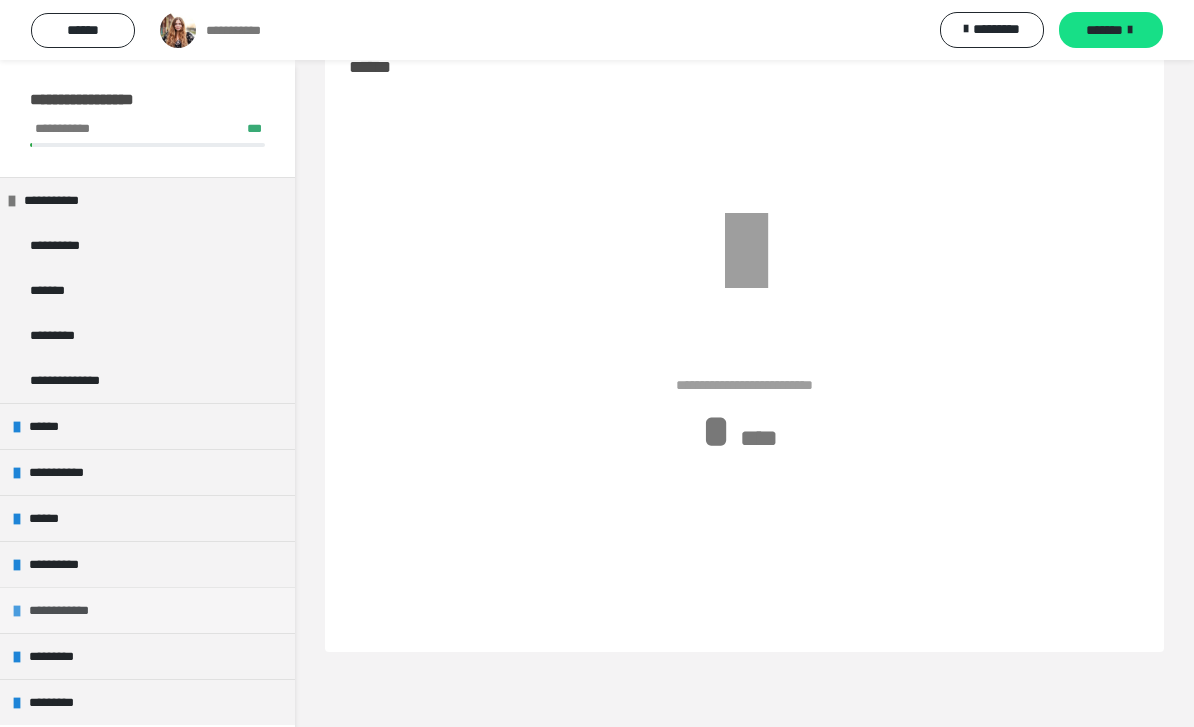 scroll, scrollTop: 0, scrollLeft: 0, axis: both 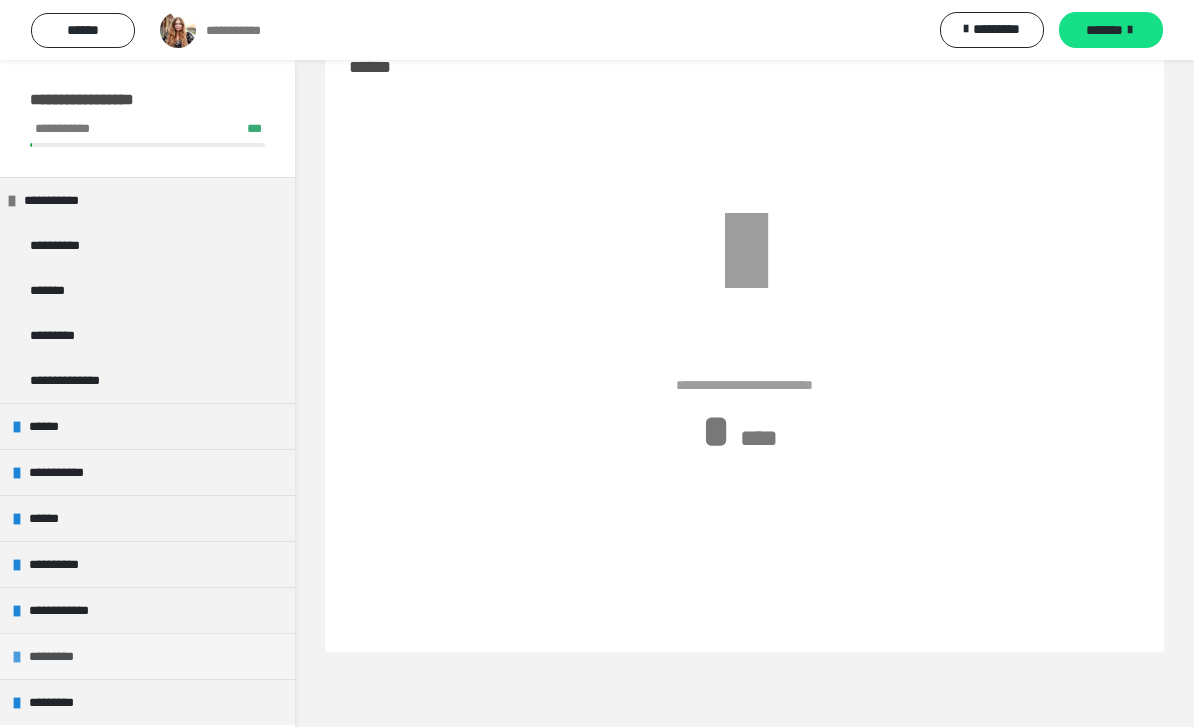 click on "*********" at bounding box center [147, 656] 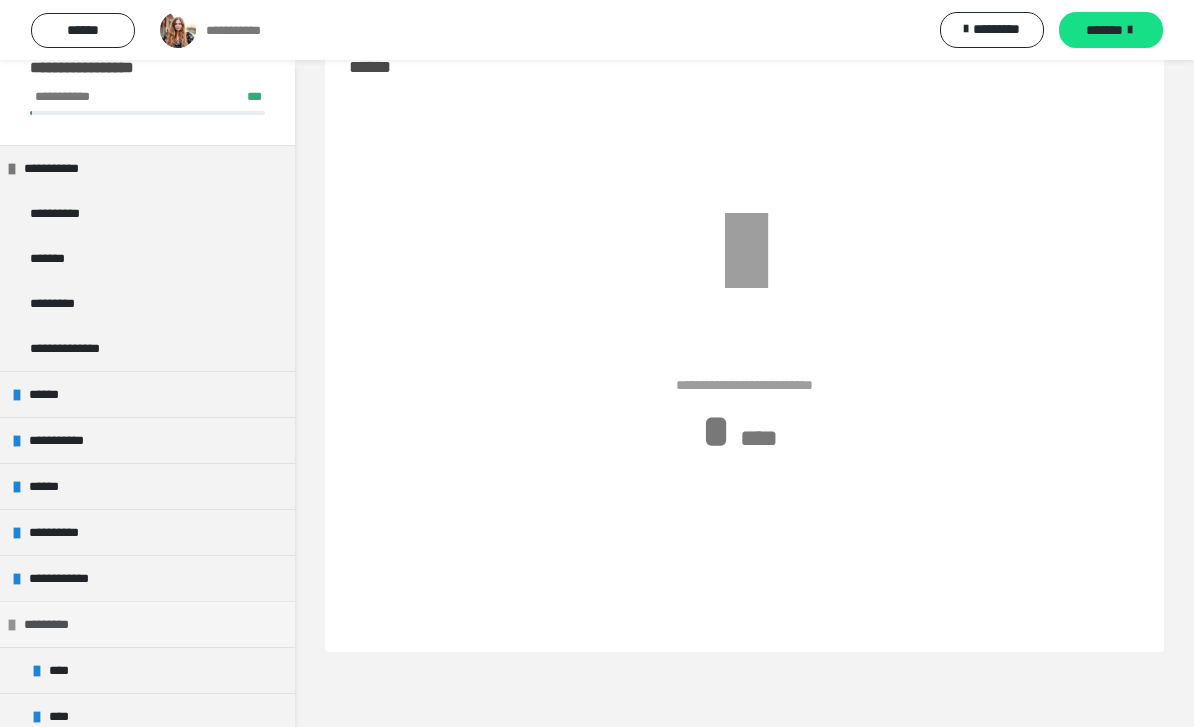 scroll, scrollTop: 31, scrollLeft: 0, axis: vertical 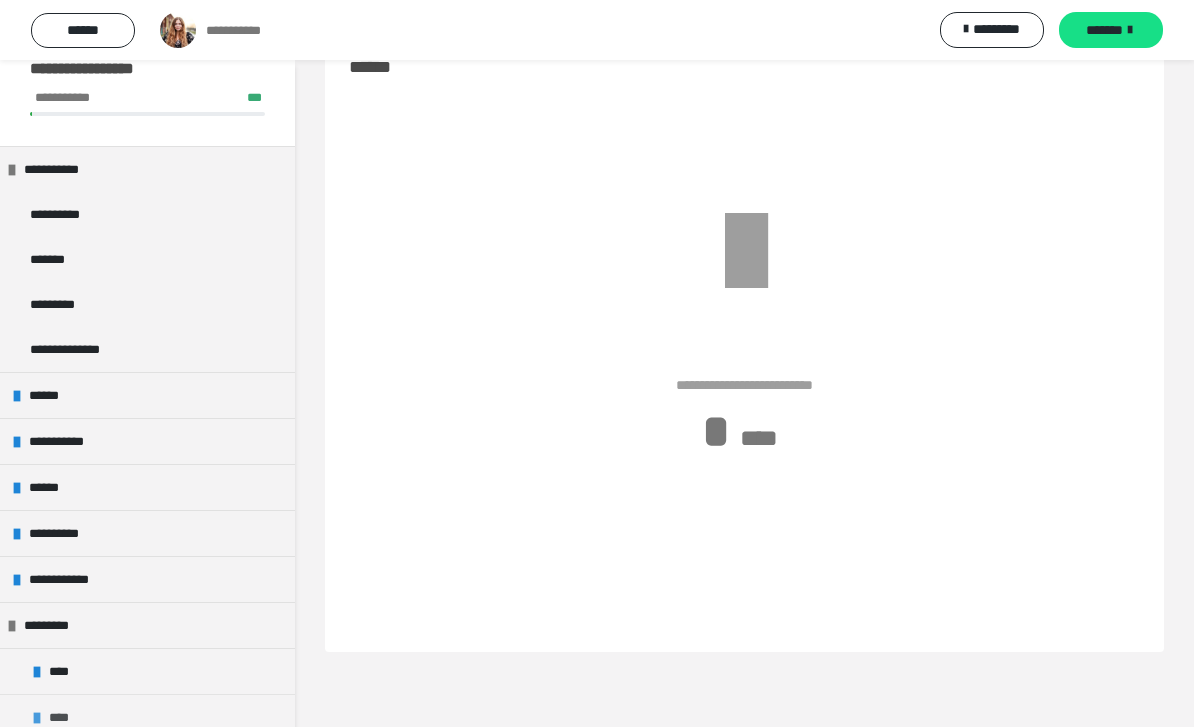 click on "****" at bounding box center (65, 717) 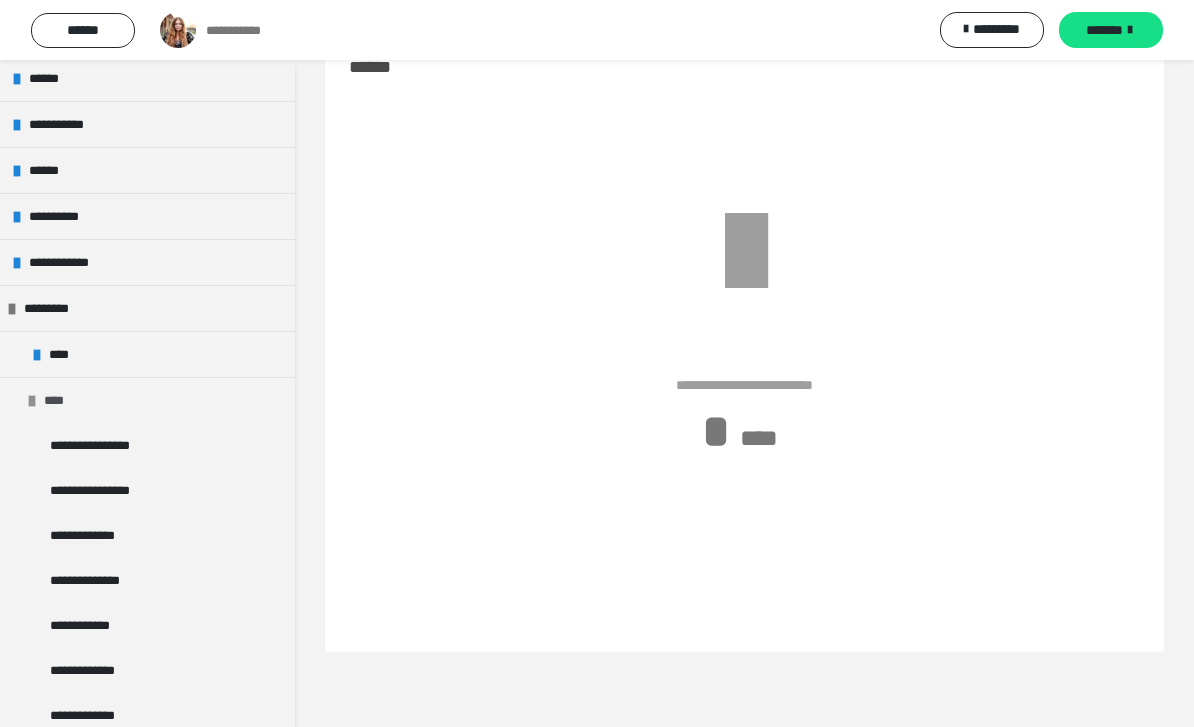 scroll, scrollTop: 346, scrollLeft: 0, axis: vertical 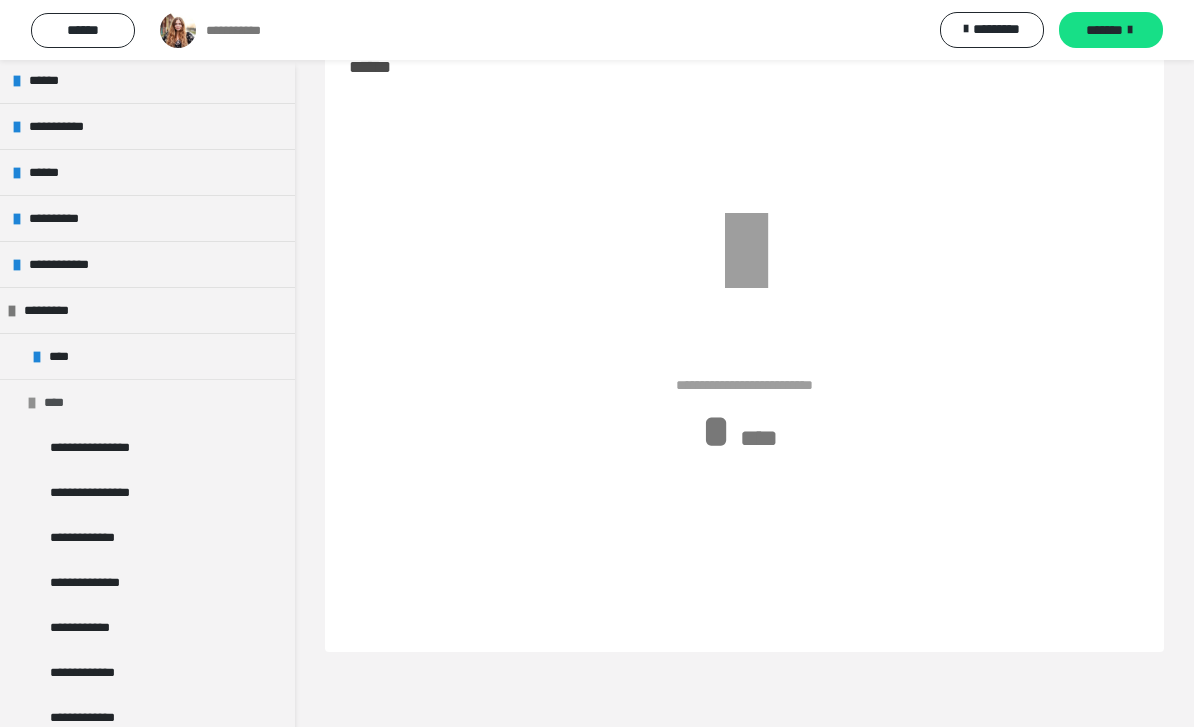 click at bounding box center [32, 403] 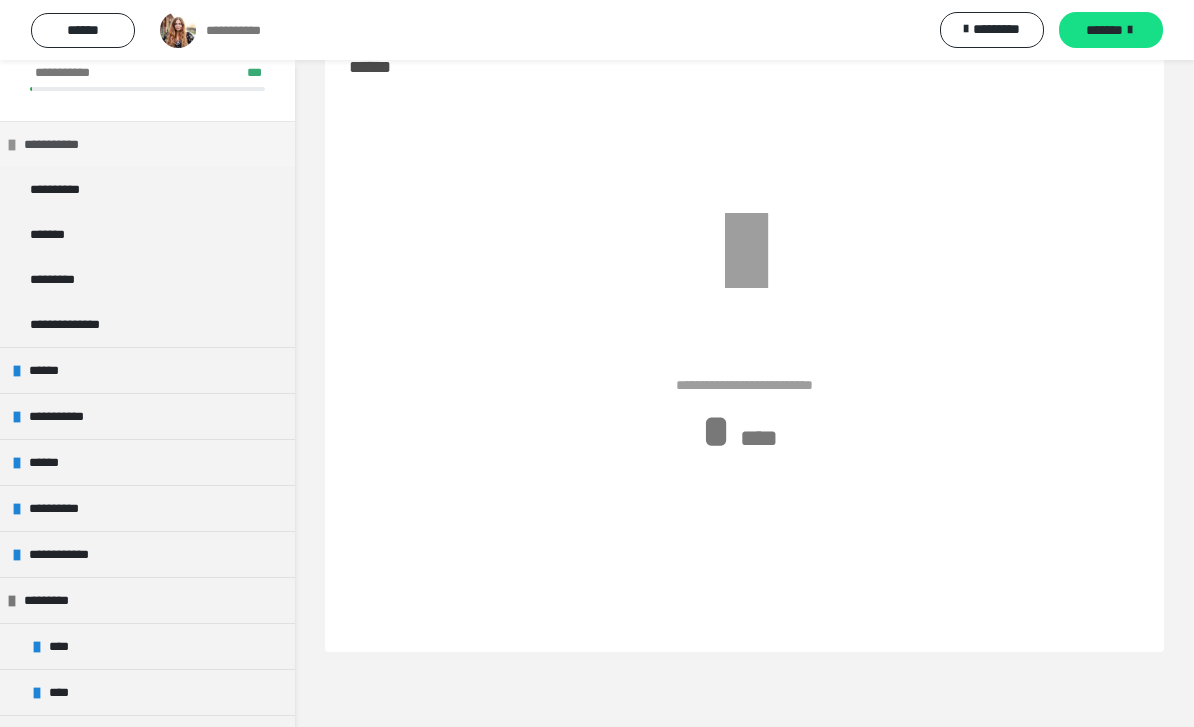 click on "**********" at bounding box center (57, 144) 